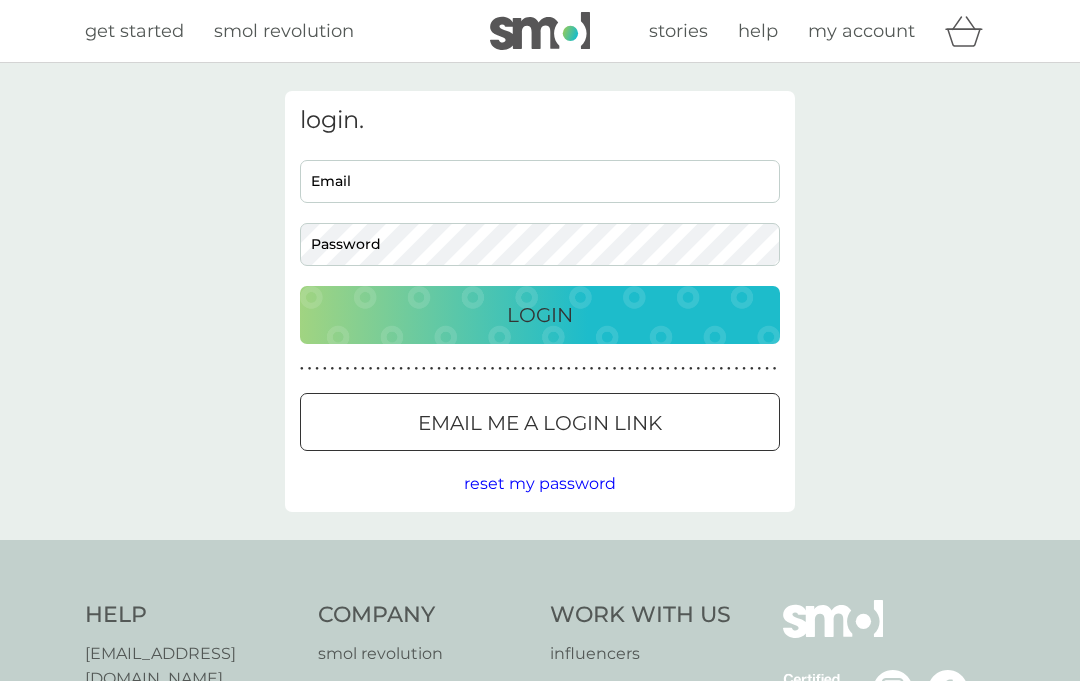 scroll, scrollTop: 0, scrollLeft: 0, axis: both 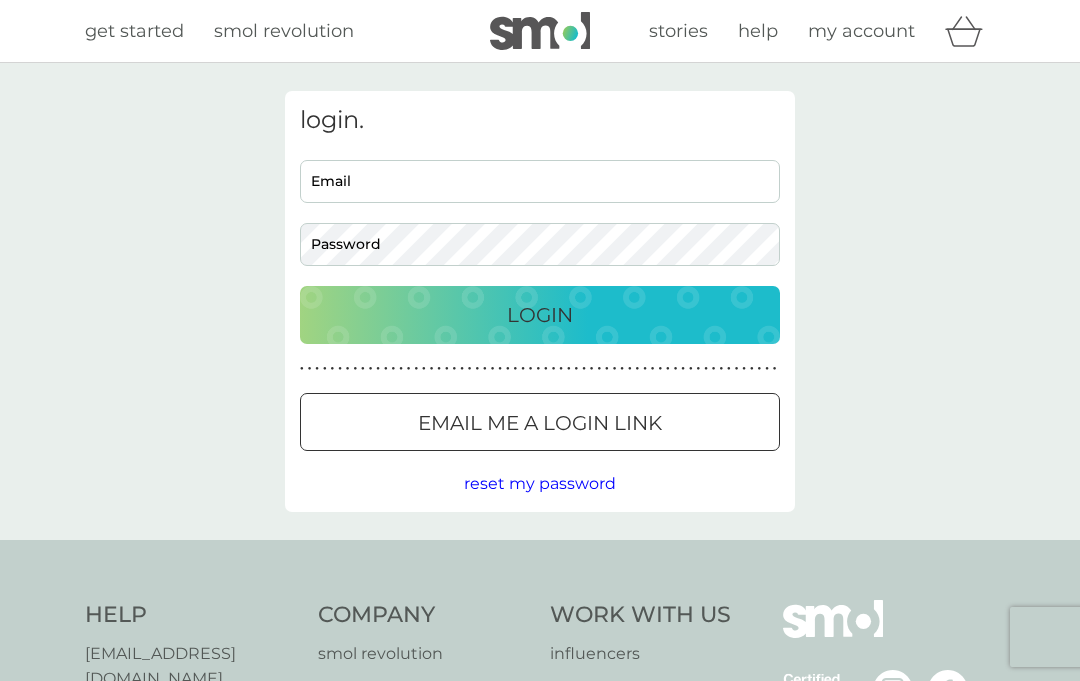 click on "Email" at bounding box center [540, 181] 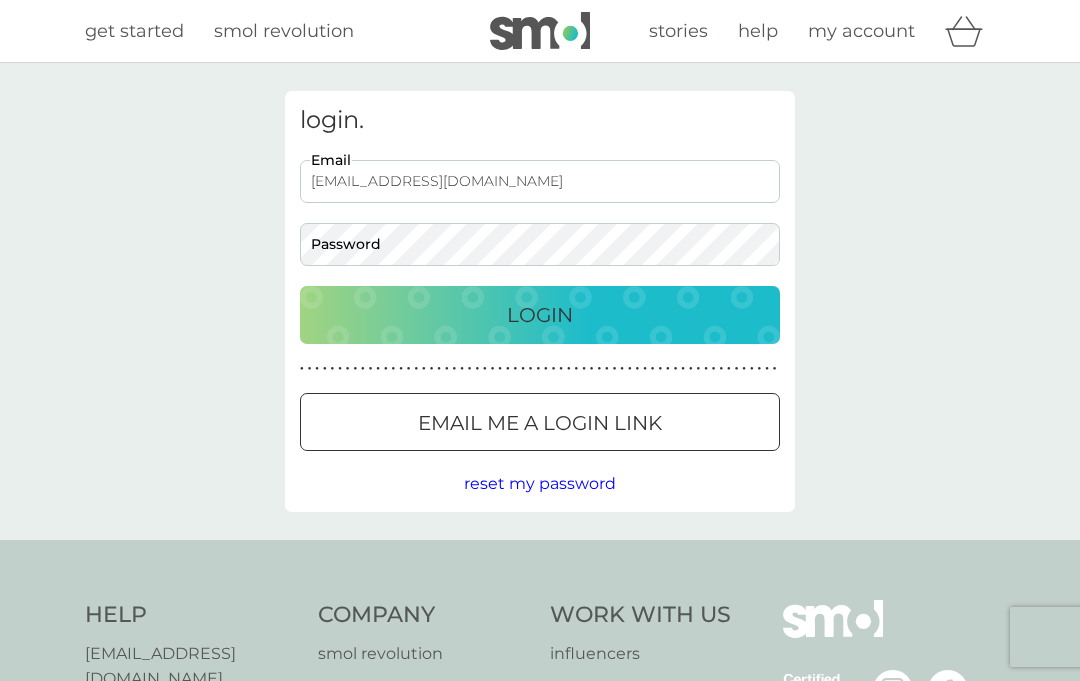 type on "[EMAIL_ADDRESS][DOMAIN_NAME]" 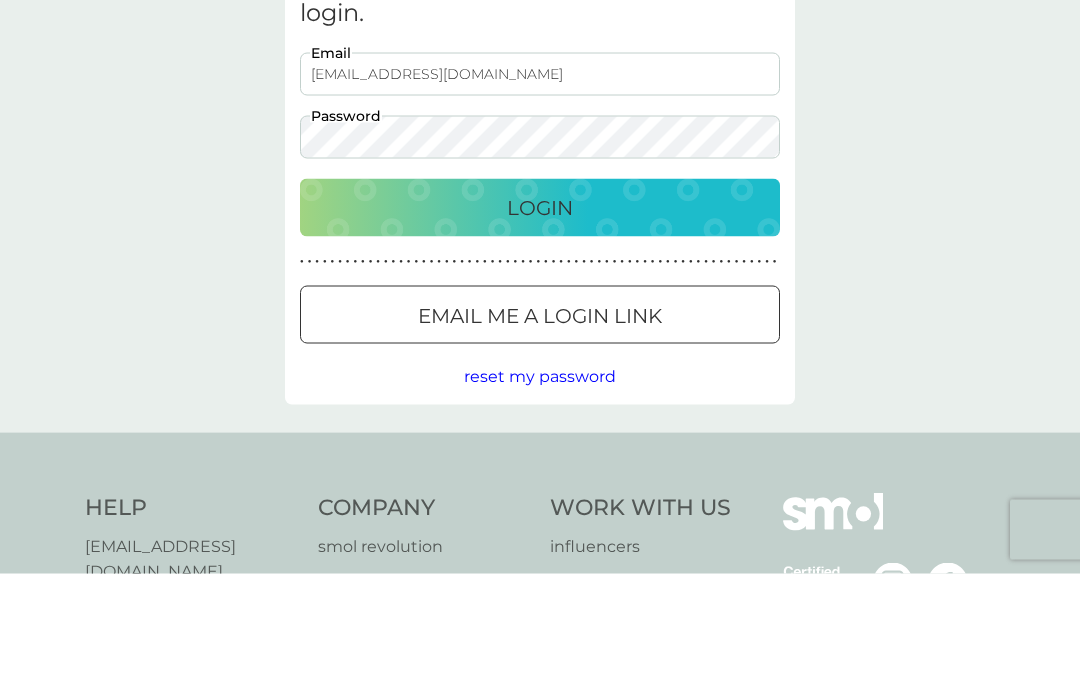 click on "Login" at bounding box center (540, 315) 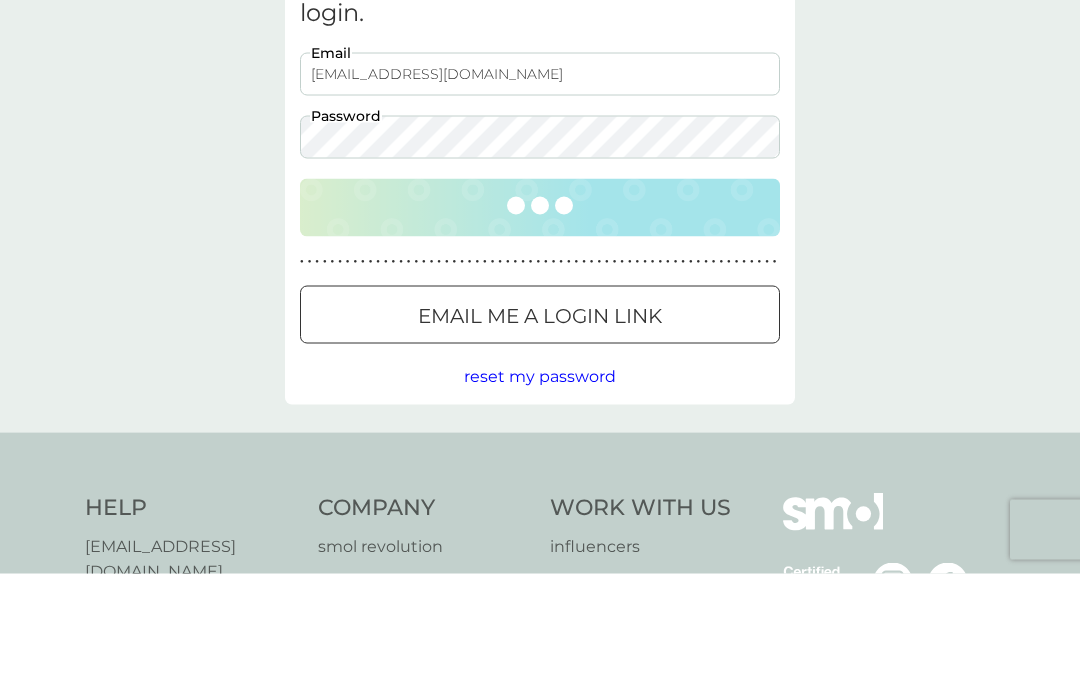 scroll, scrollTop: 108, scrollLeft: 0, axis: vertical 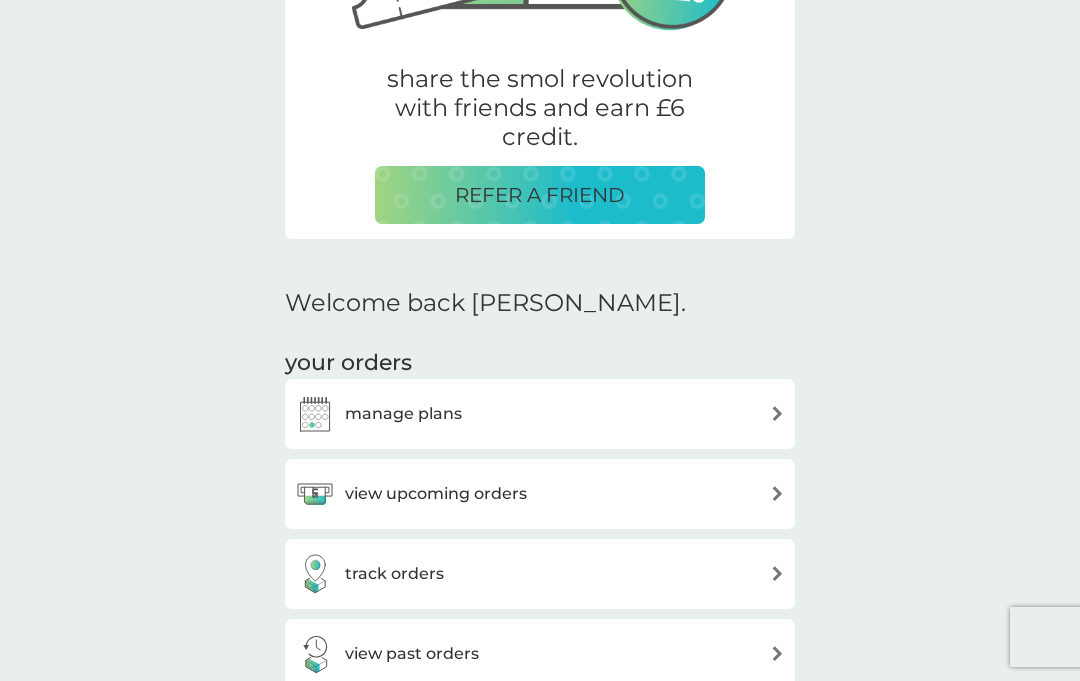 click on "view upcoming orders" at bounding box center (540, 494) 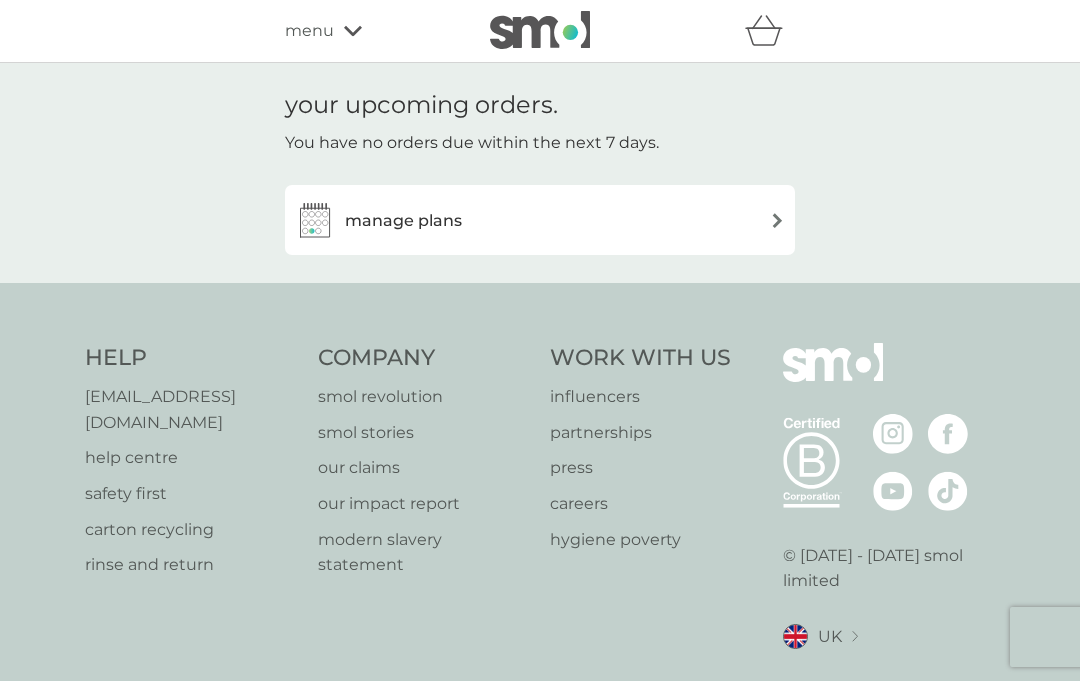 click at bounding box center (777, 220) 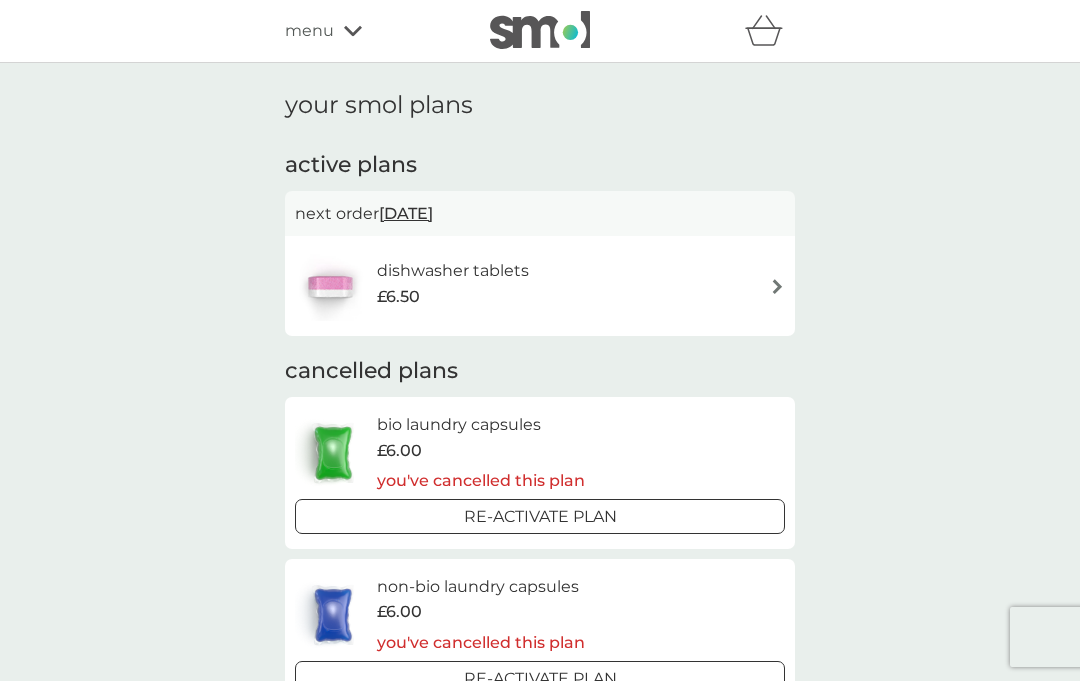 click on "dishwasher tablets £6.50" at bounding box center [540, 286] 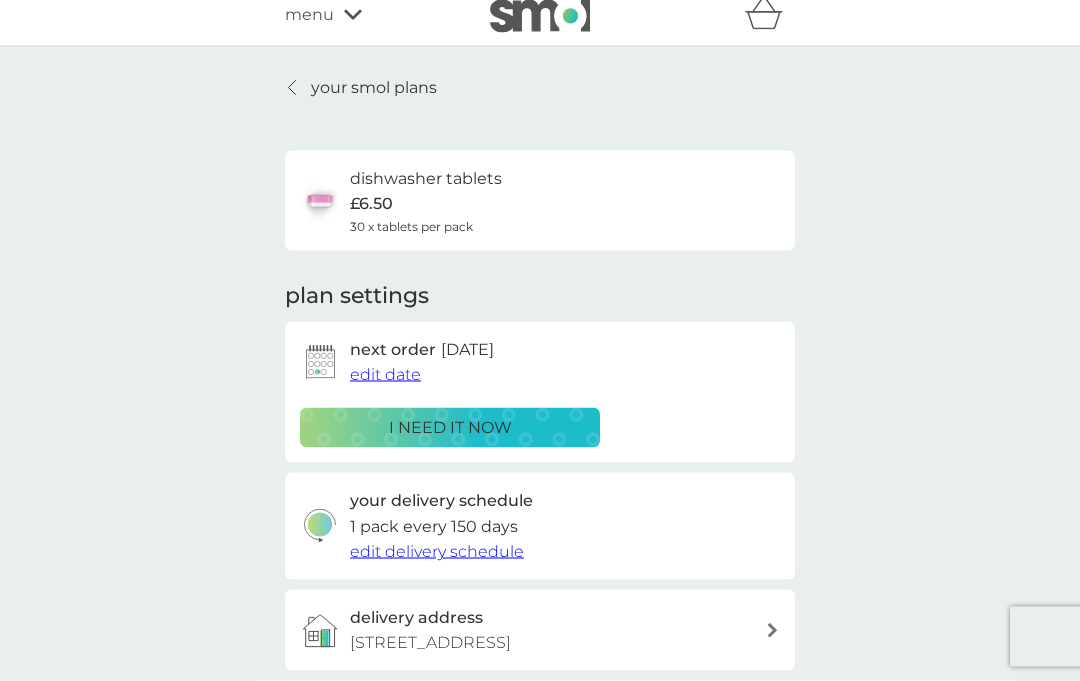 scroll, scrollTop: 22, scrollLeft: 0, axis: vertical 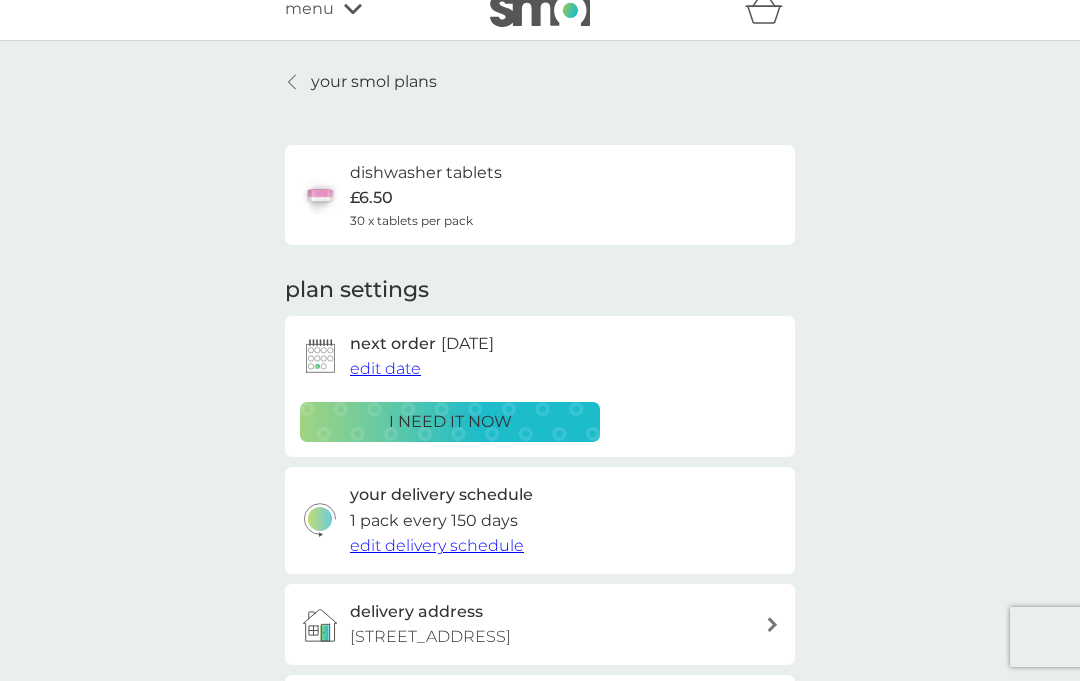 click on "edit date" at bounding box center [385, 368] 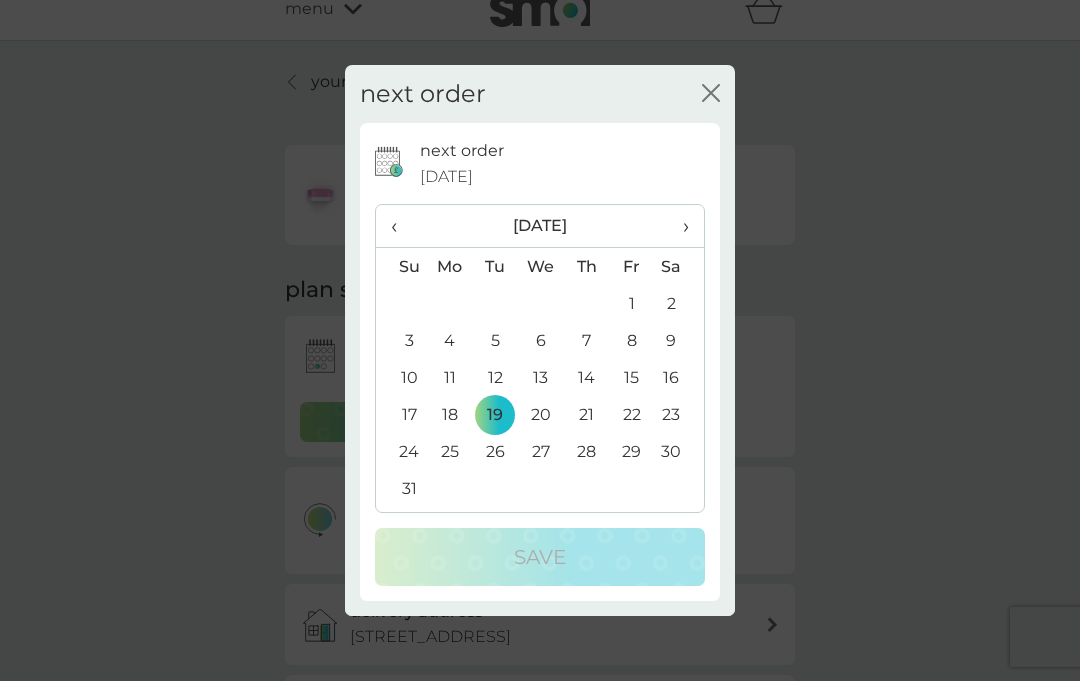 click on "‹" at bounding box center [401, 226] 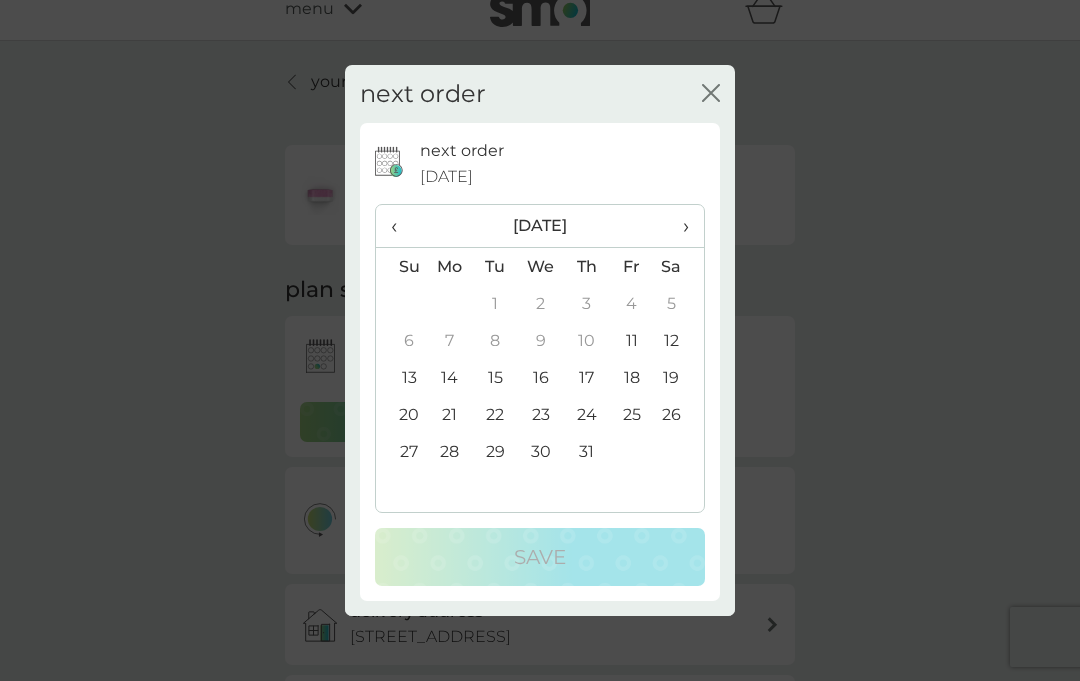 click on "21" at bounding box center (450, 414) 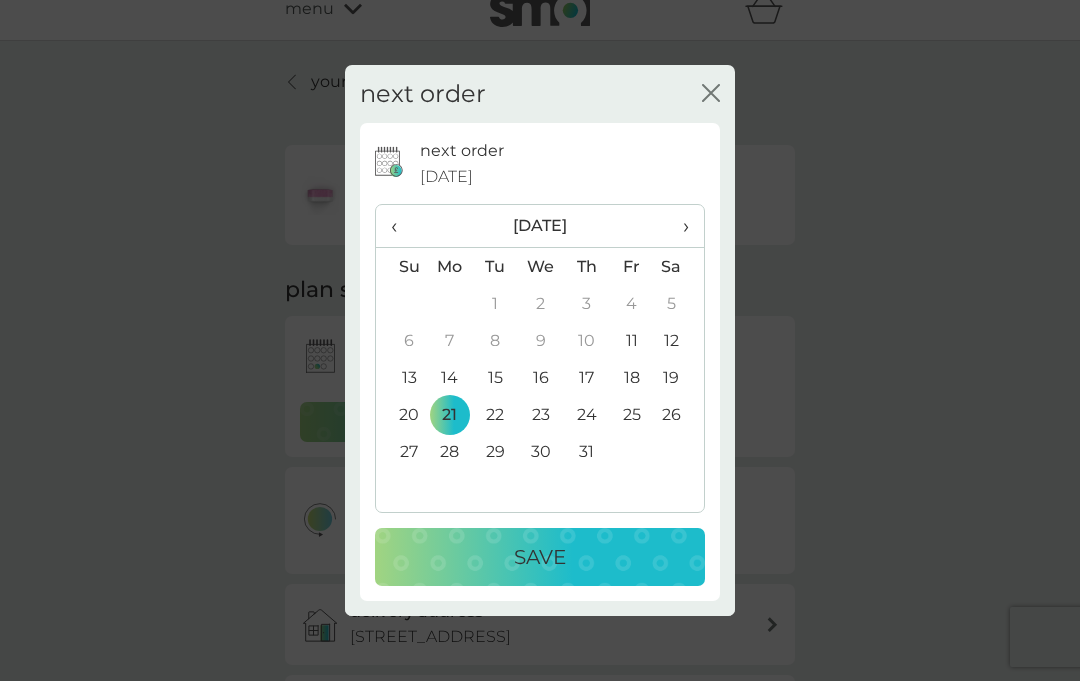 click on "Save" at bounding box center (540, 557) 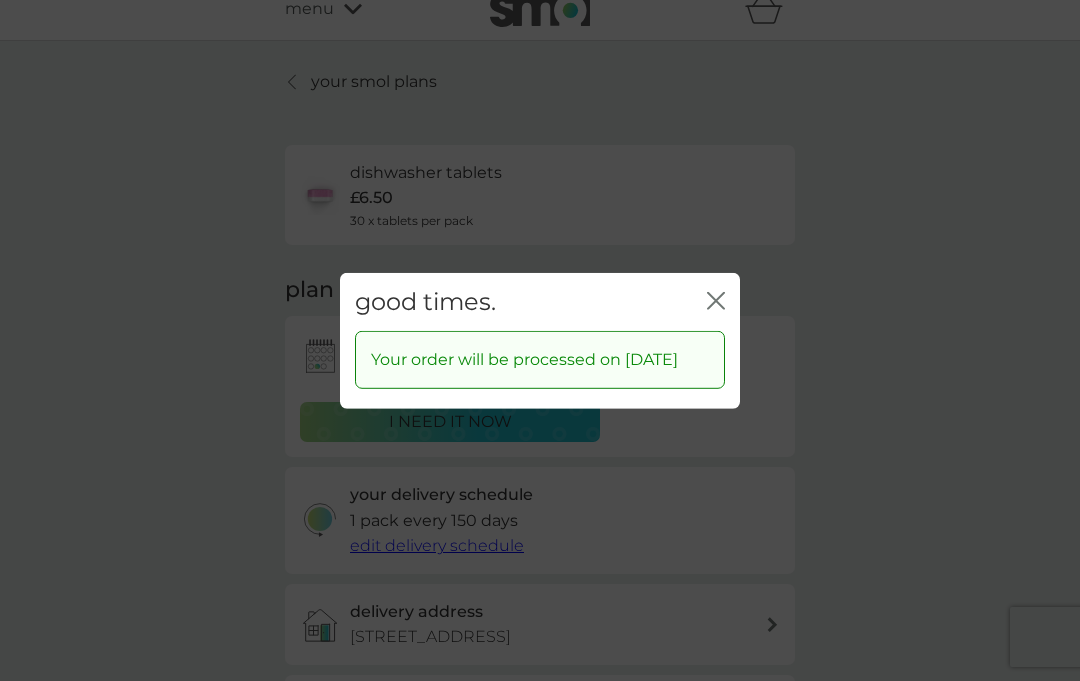 click on "close" 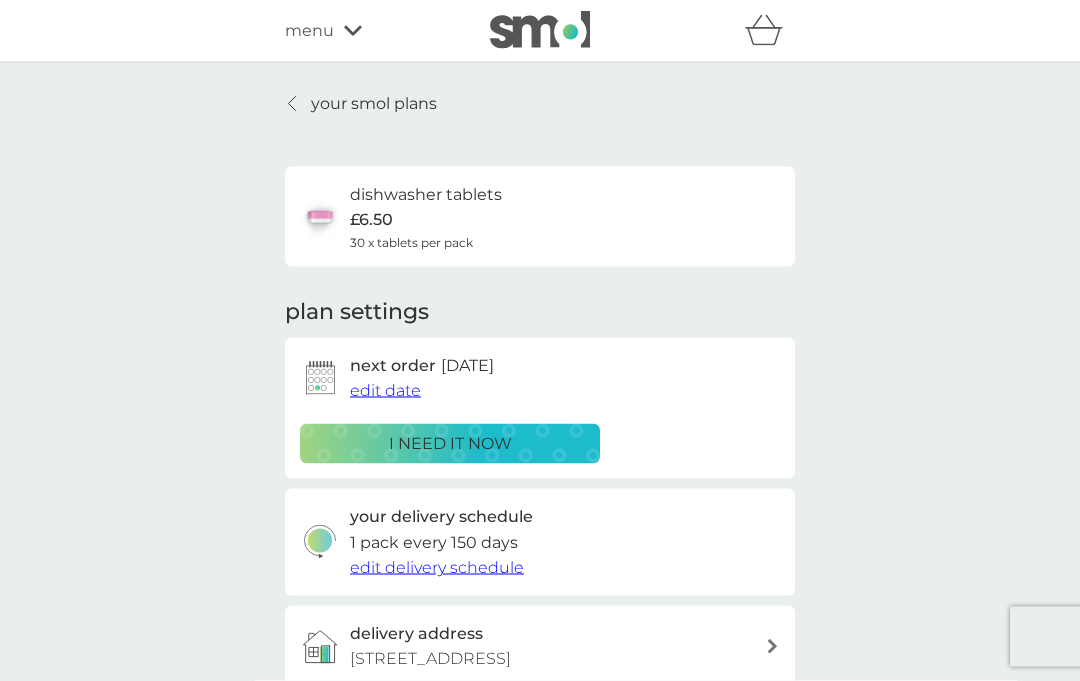 scroll, scrollTop: 0, scrollLeft: 0, axis: both 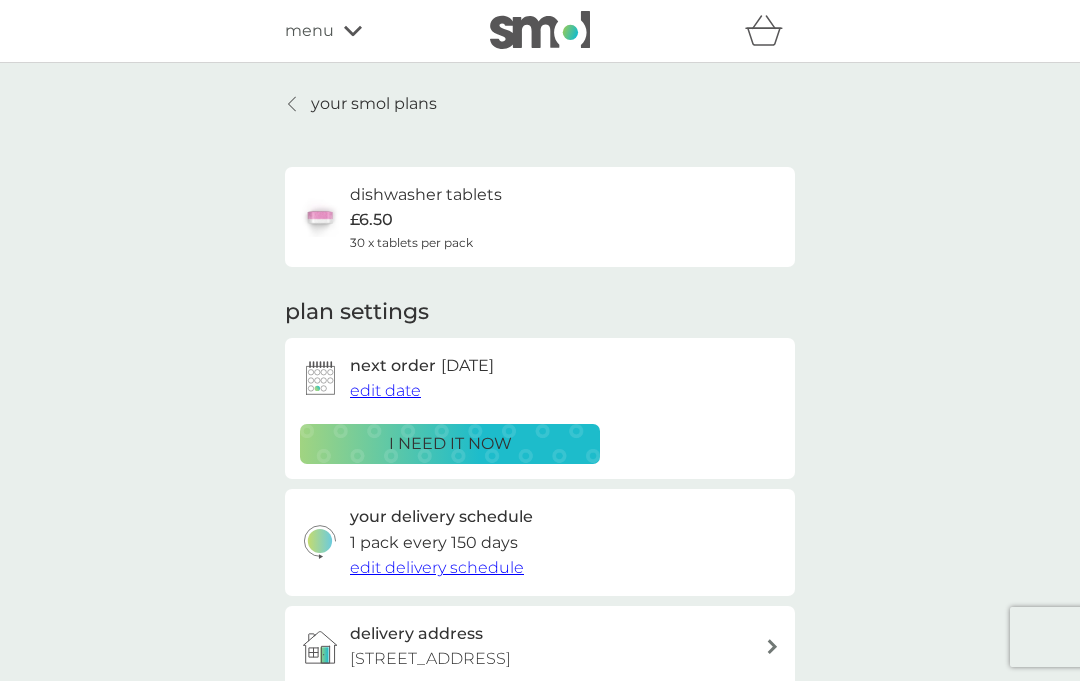 click on "your smol plans" at bounding box center (374, 104) 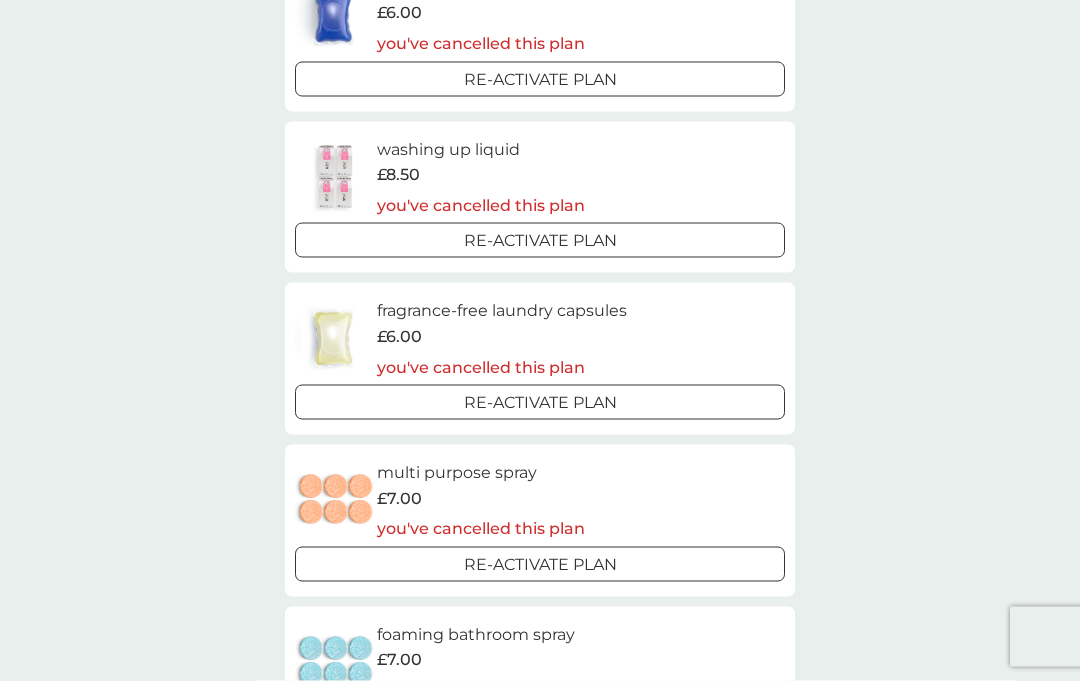 scroll, scrollTop: 575, scrollLeft: 0, axis: vertical 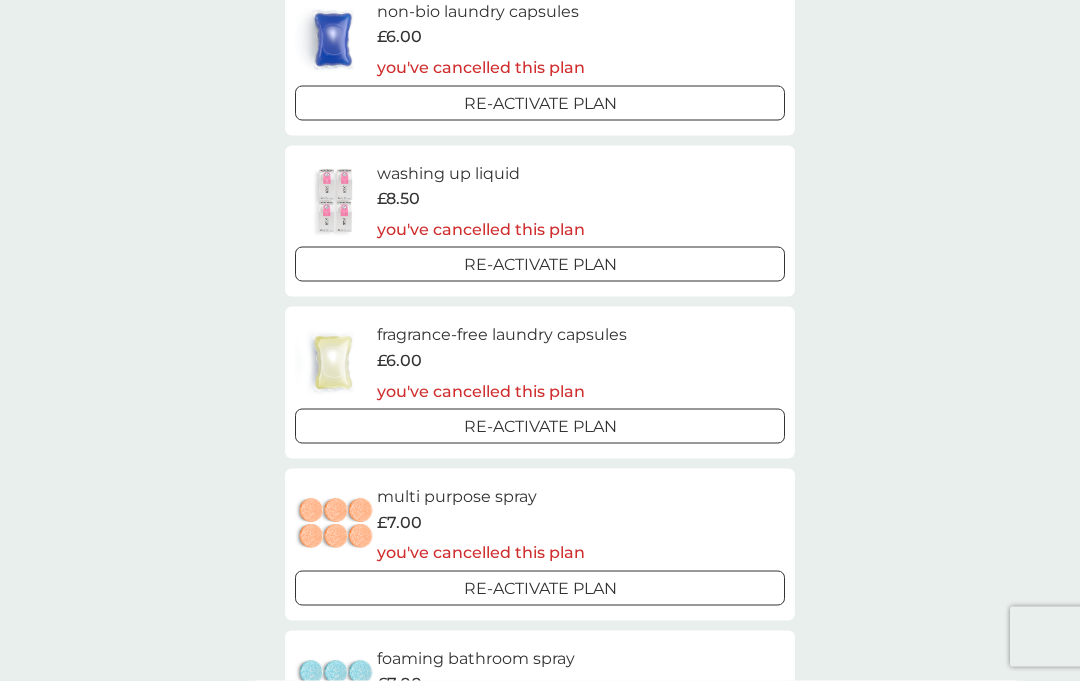 click at bounding box center [333, 363] 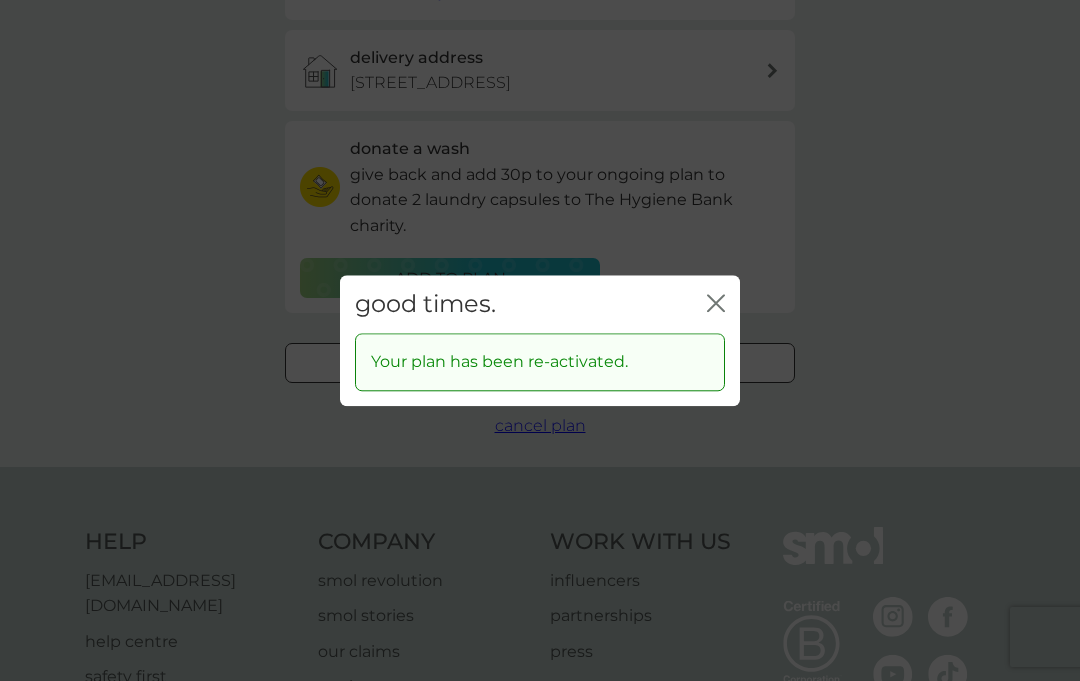 scroll, scrollTop: 0, scrollLeft: 0, axis: both 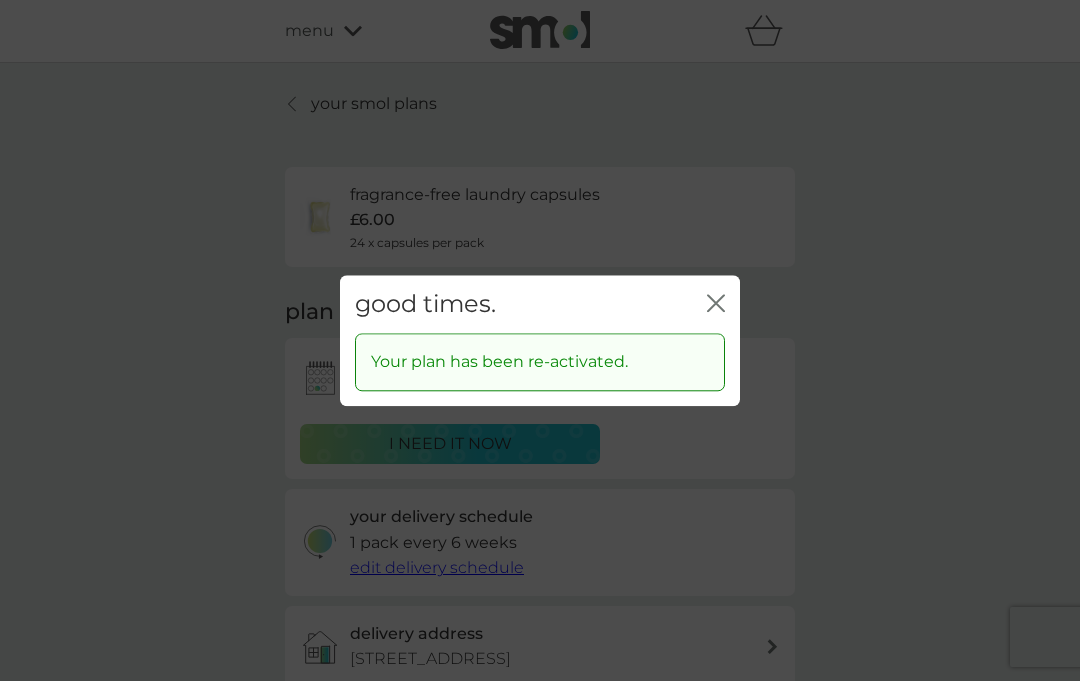 click on "close" 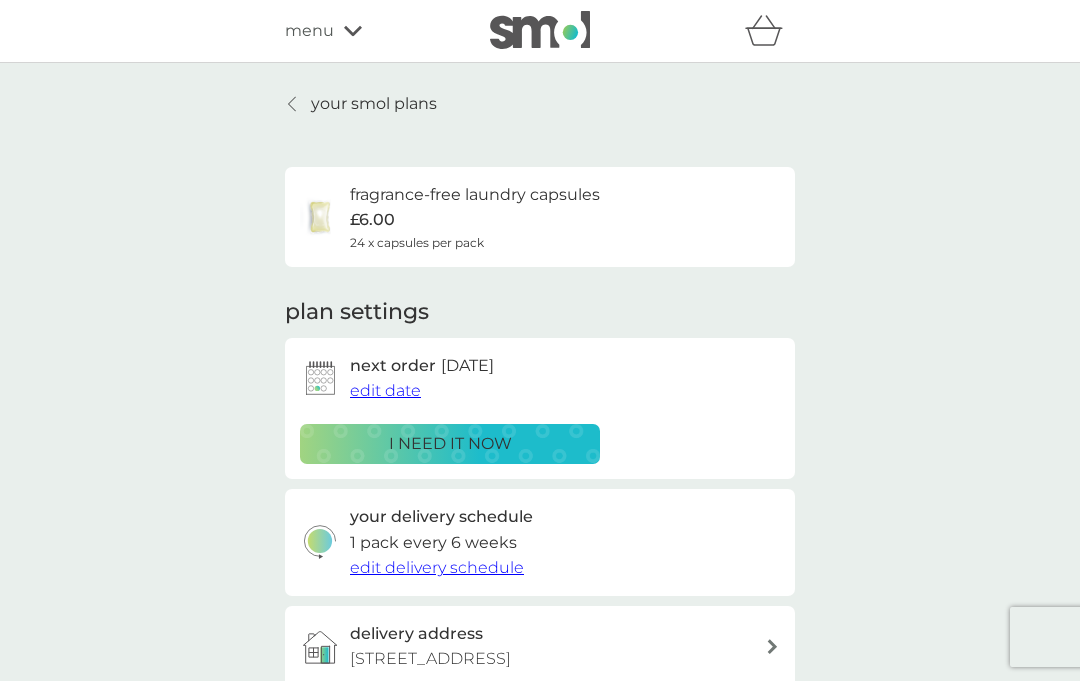 click on "fragrance-free laundry capsules £6.00 24 x capsules per pack" at bounding box center [540, 217] 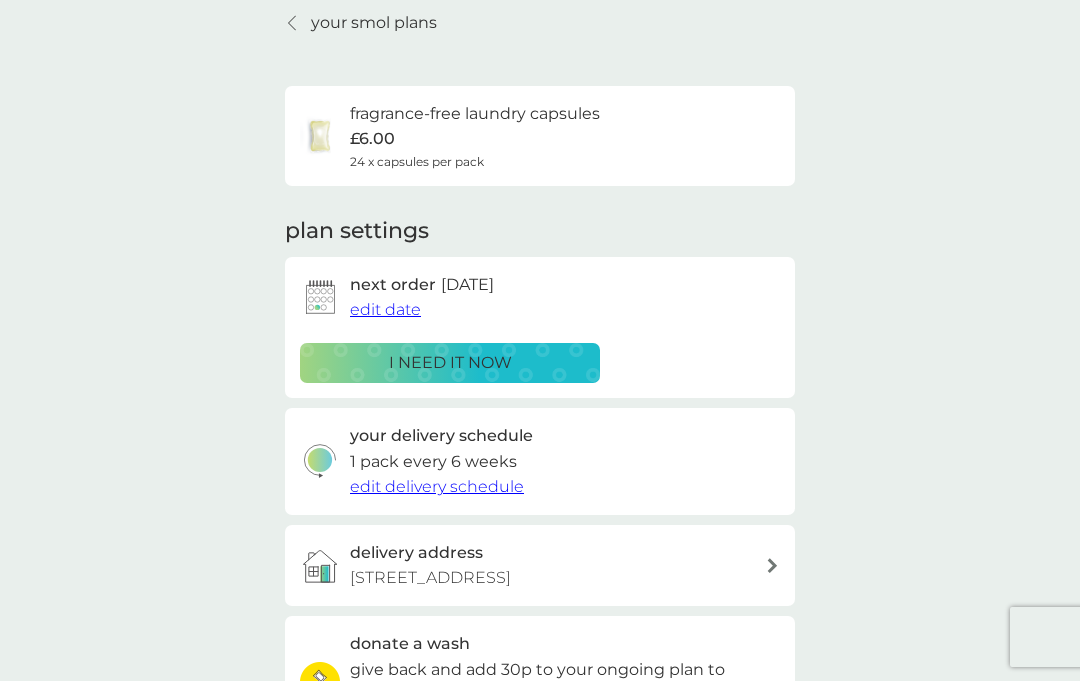 scroll, scrollTop: 0, scrollLeft: 0, axis: both 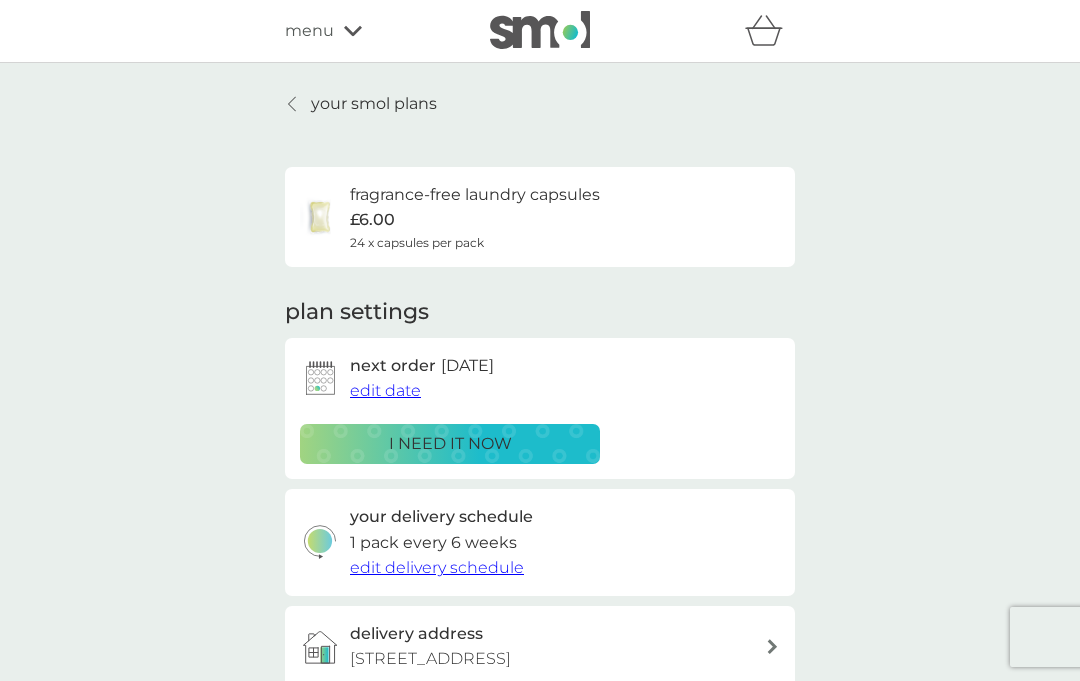 click on "your smol plans" at bounding box center (374, 104) 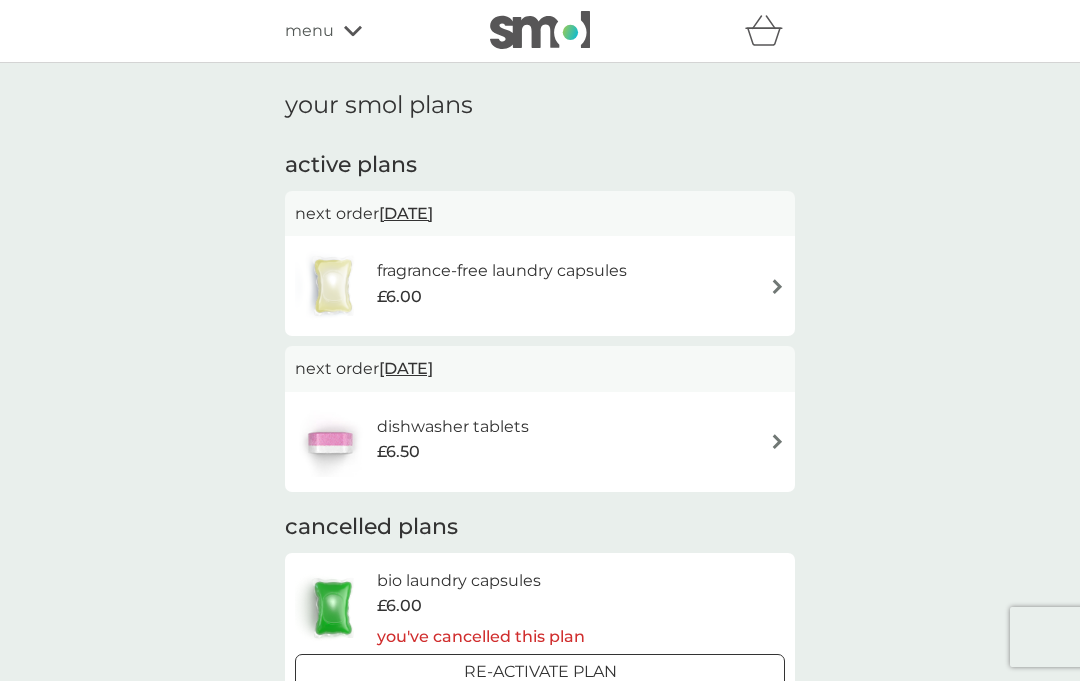 click at bounding box center [777, 286] 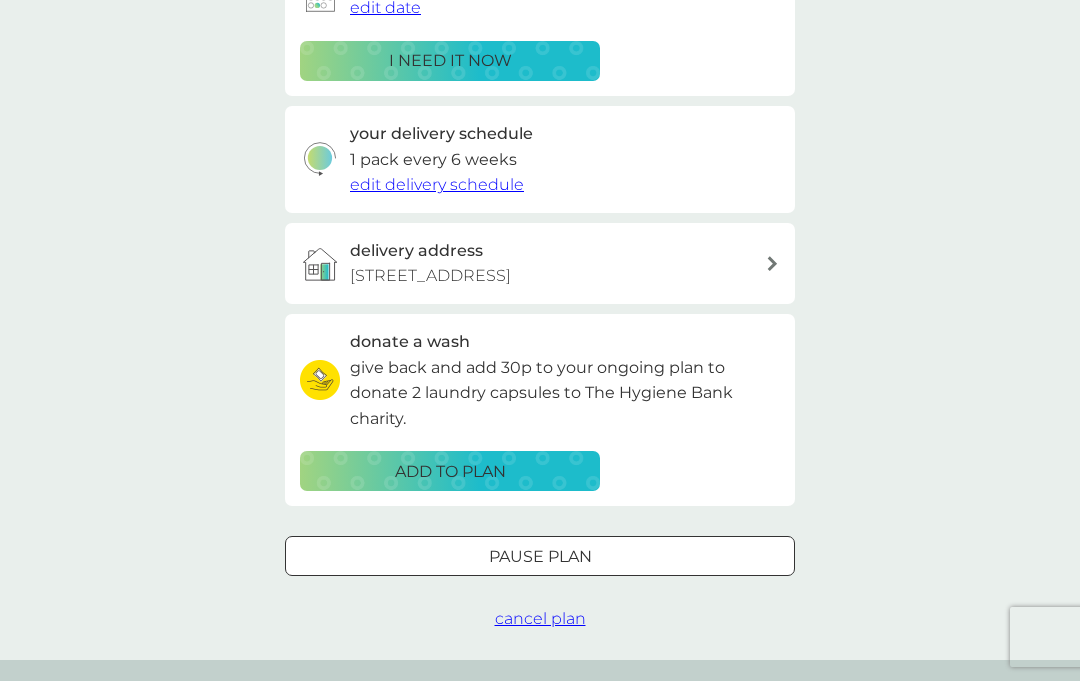 scroll, scrollTop: 397, scrollLeft: 0, axis: vertical 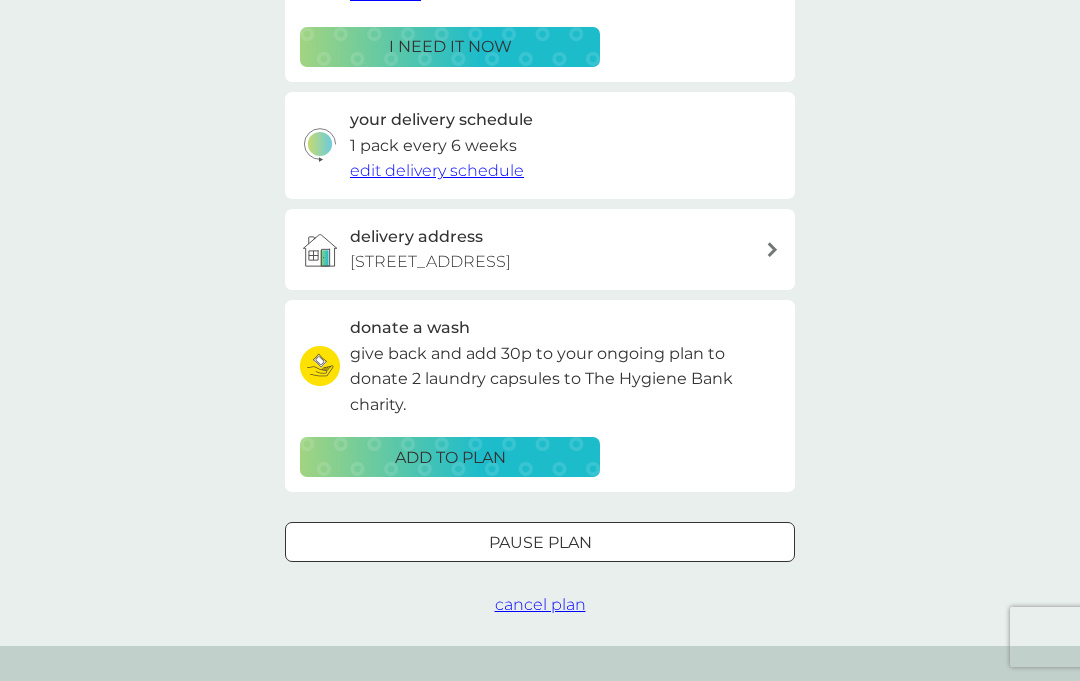 click on "cancel plan" at bounding box center [540, 604] 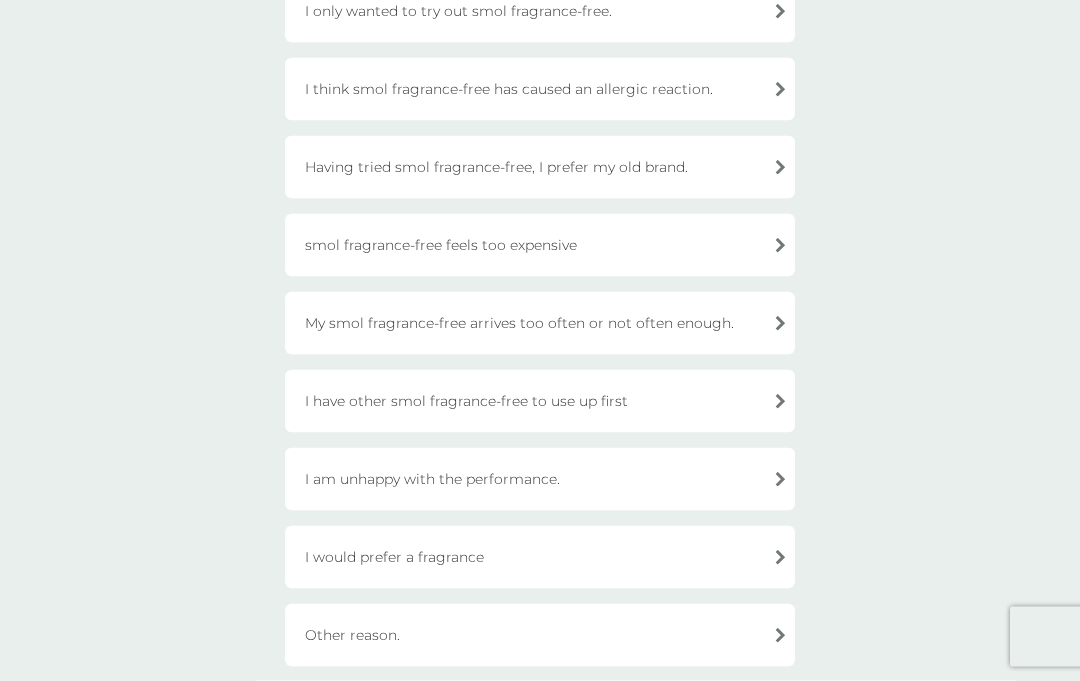 scroll, scrollTop: 258, scrollLeft: 0, axis: vertical 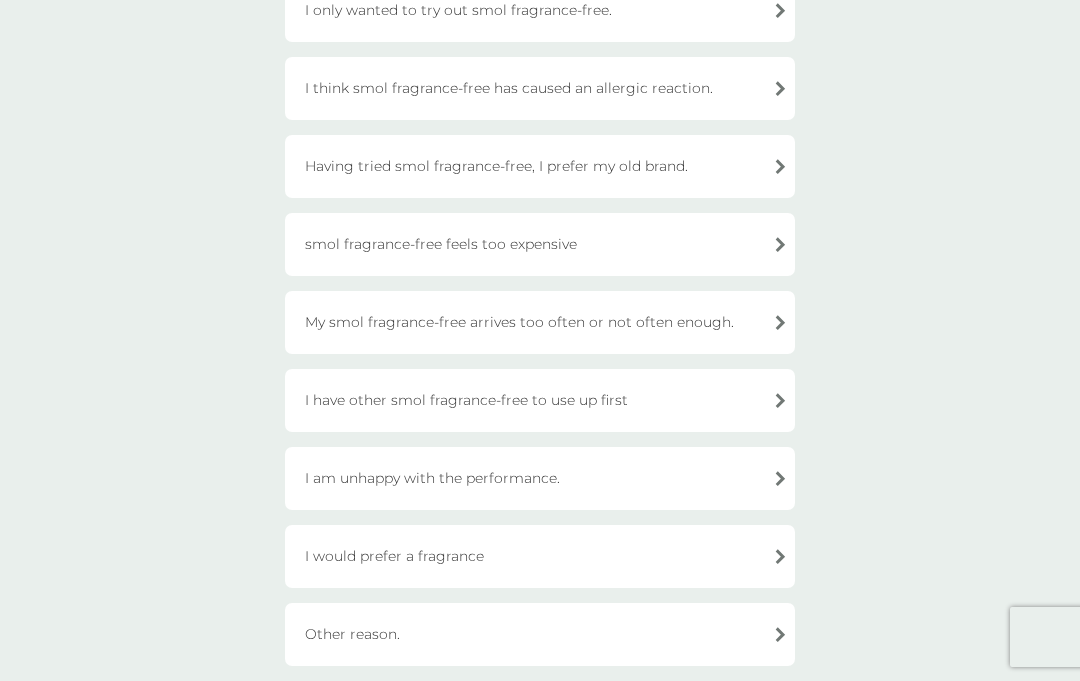 click on "Other reason." at bounding box center [540, 634] 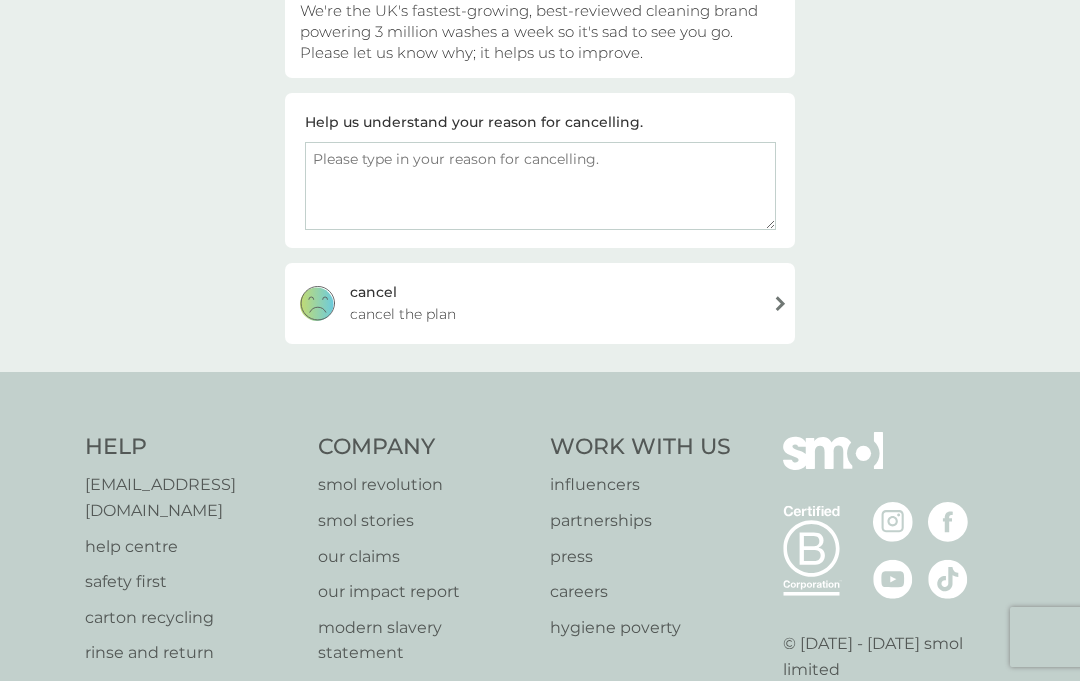 click at bounding box center [540, 186] 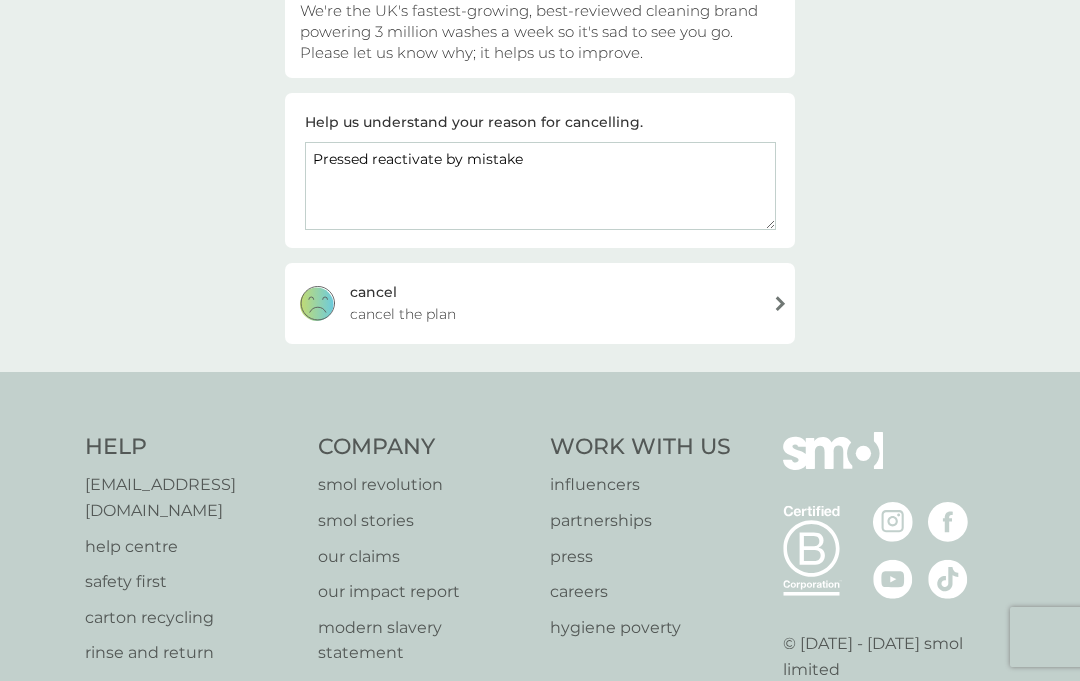 type on "Pressed reactivate by mistake" 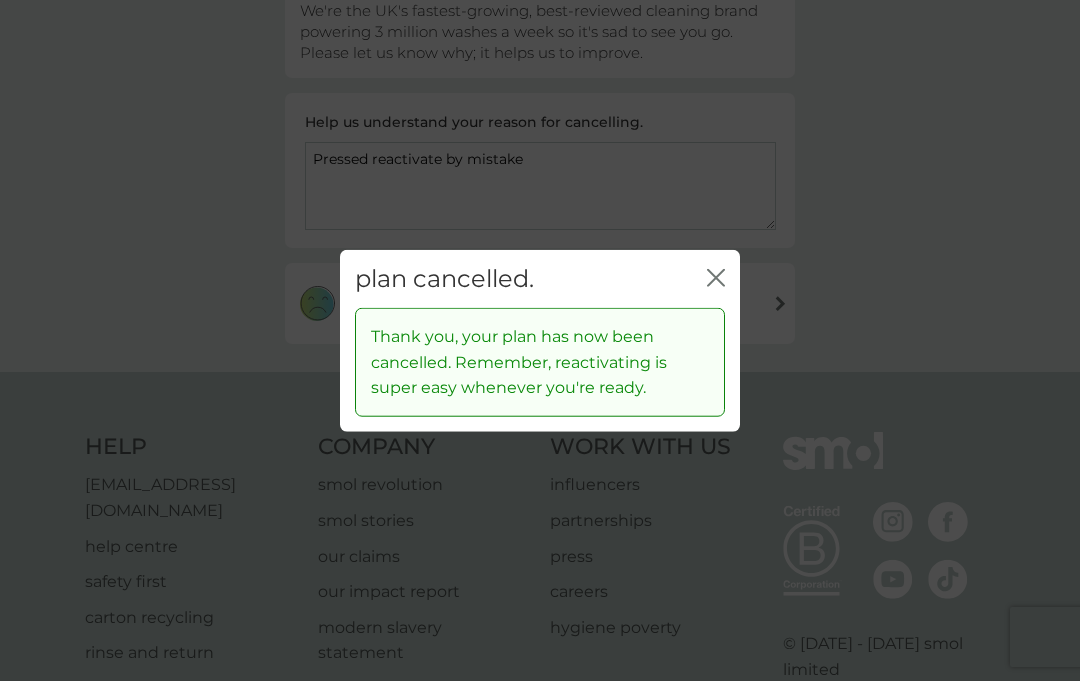 click on "close" 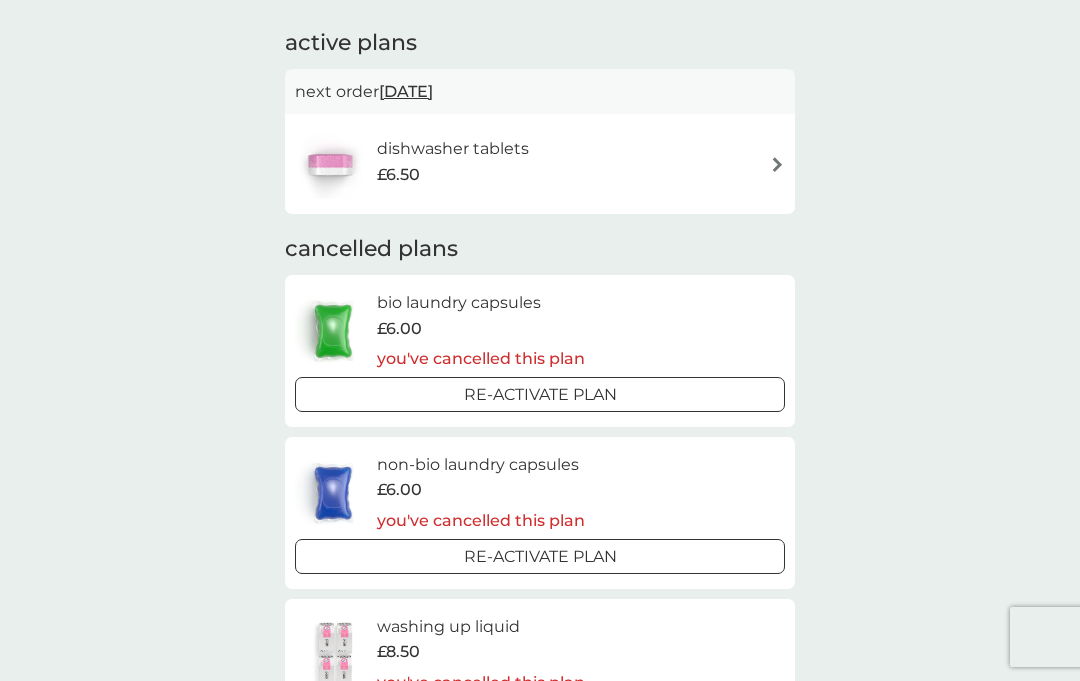 scroll, scrollTop: 0, scrollLeft: 0, axis: both 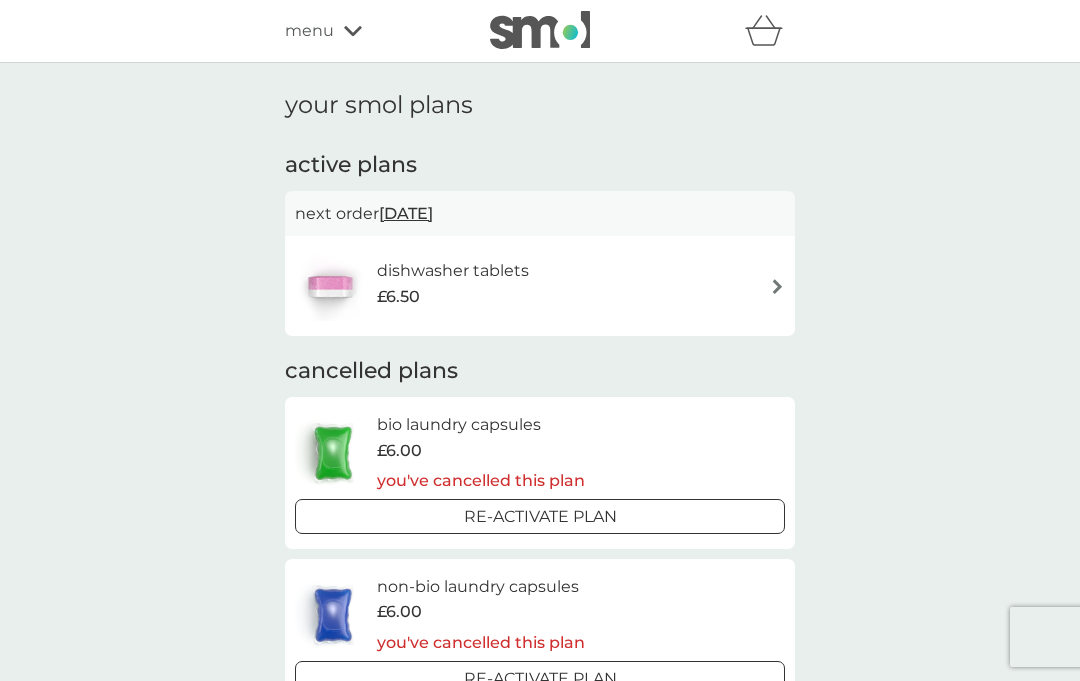 click 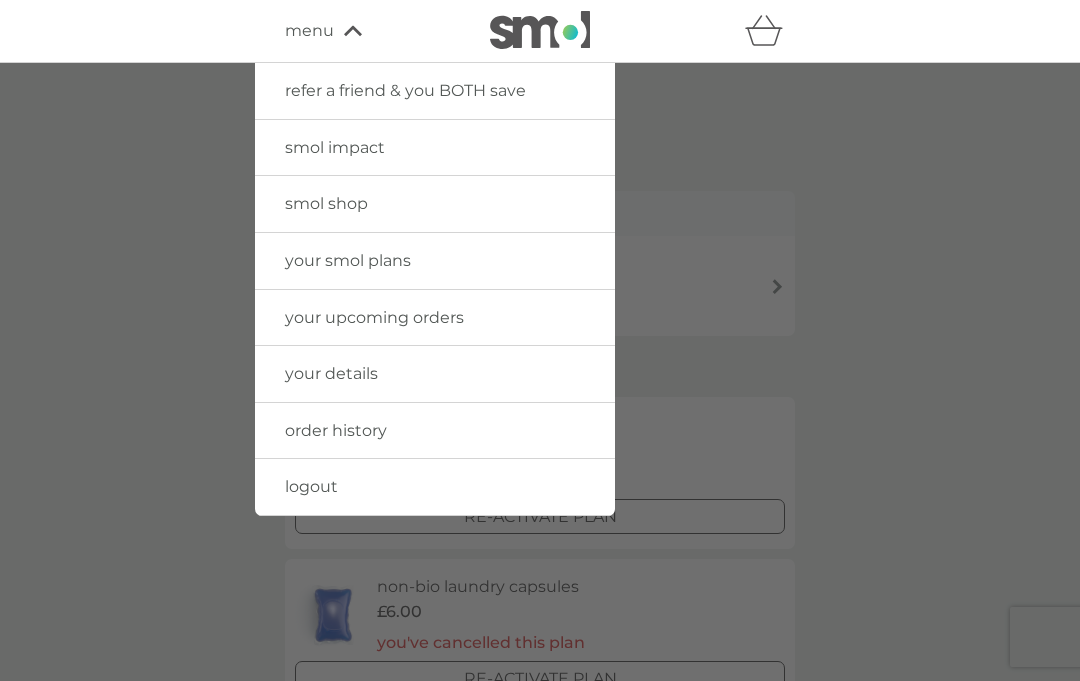 click on "smol shop" at bounding box center (435, 204) 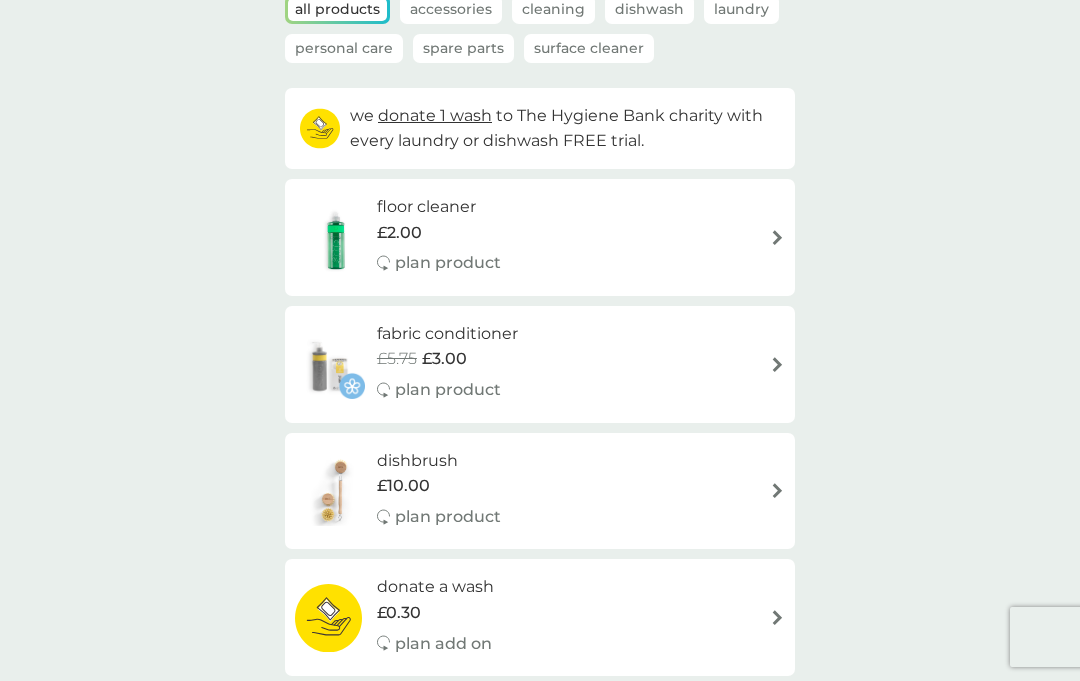 scroll, scrollTop: 156, scrollLeft: 0, axis: vertical 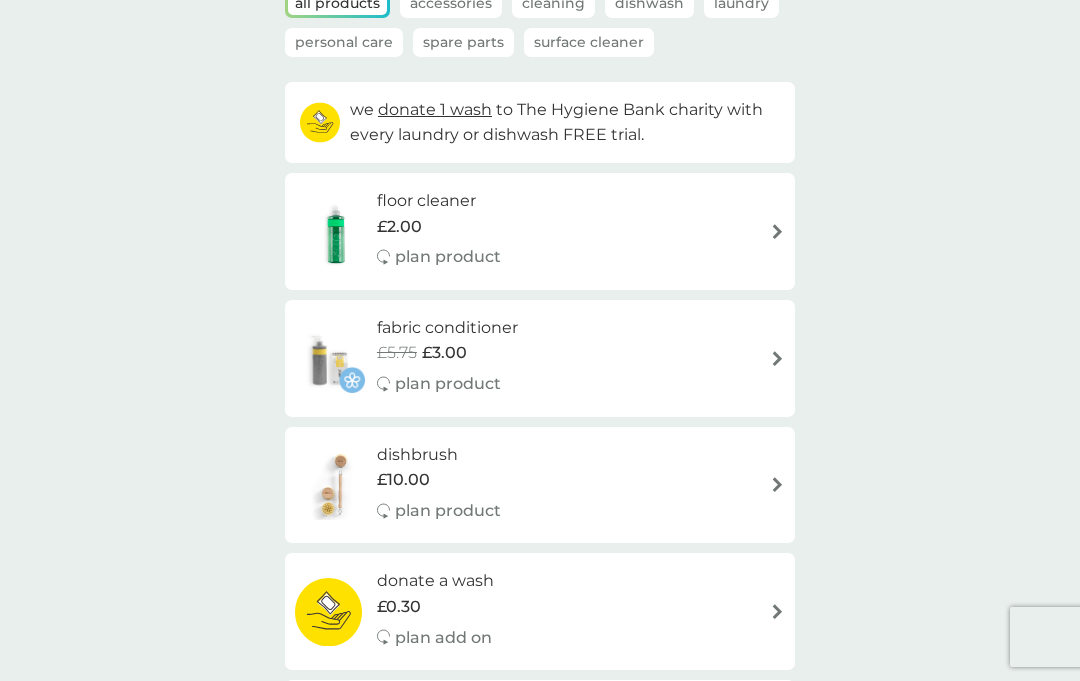 click on "fabric conditioner £5.75 £3.00 plan product" at bounding box center [540, 358] 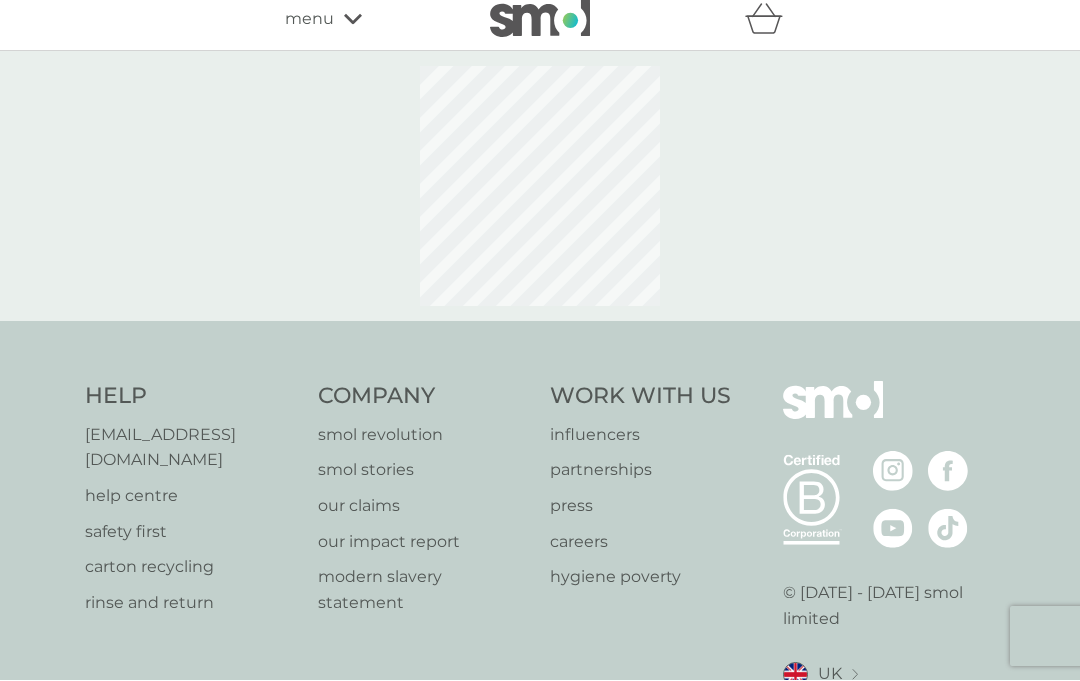 scroll, scrollTop: 12, scrollLeft: 0, axis: vertical 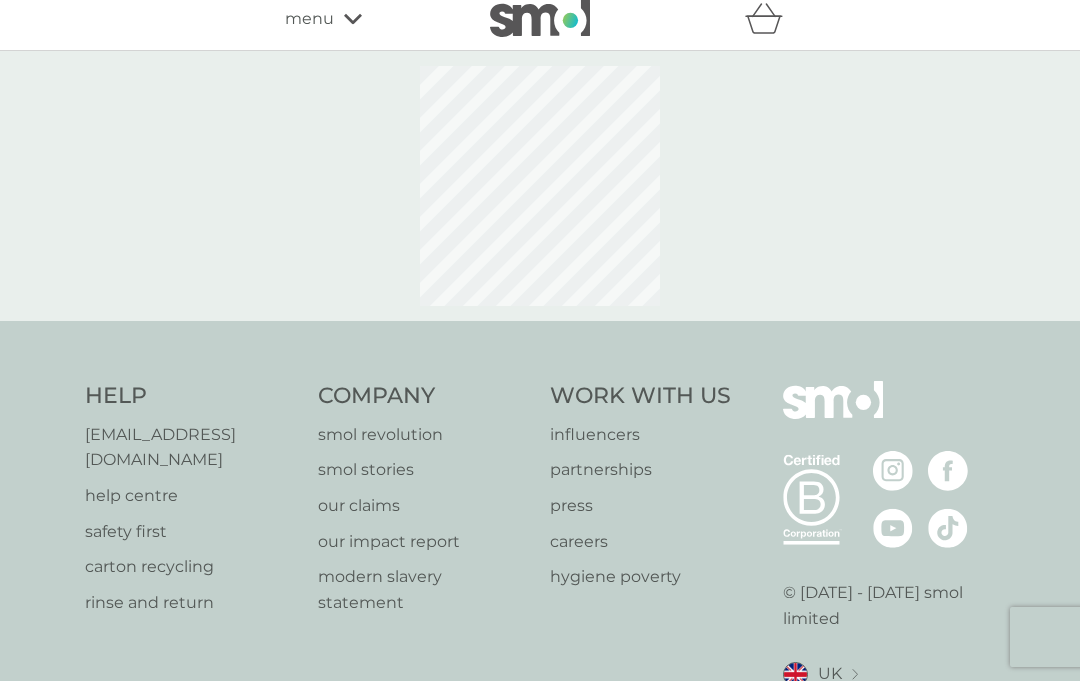 select on "182" 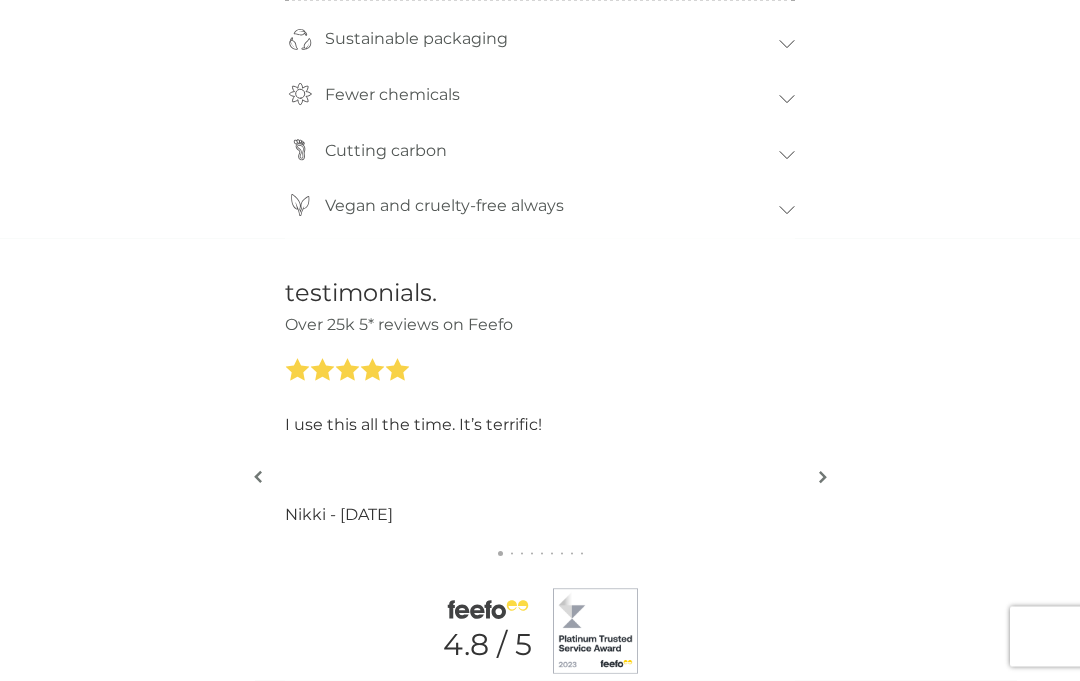 scroll, scrollTop: 2388, scrollLeft: 0, axis: vertical 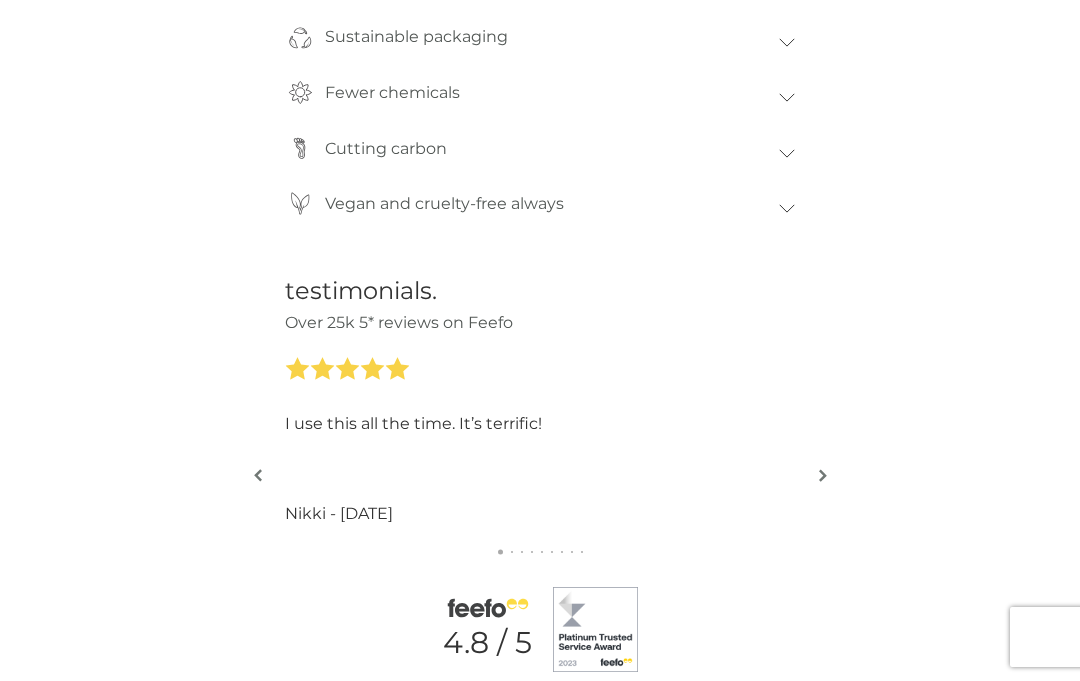 click at bounding box center (823, 475) 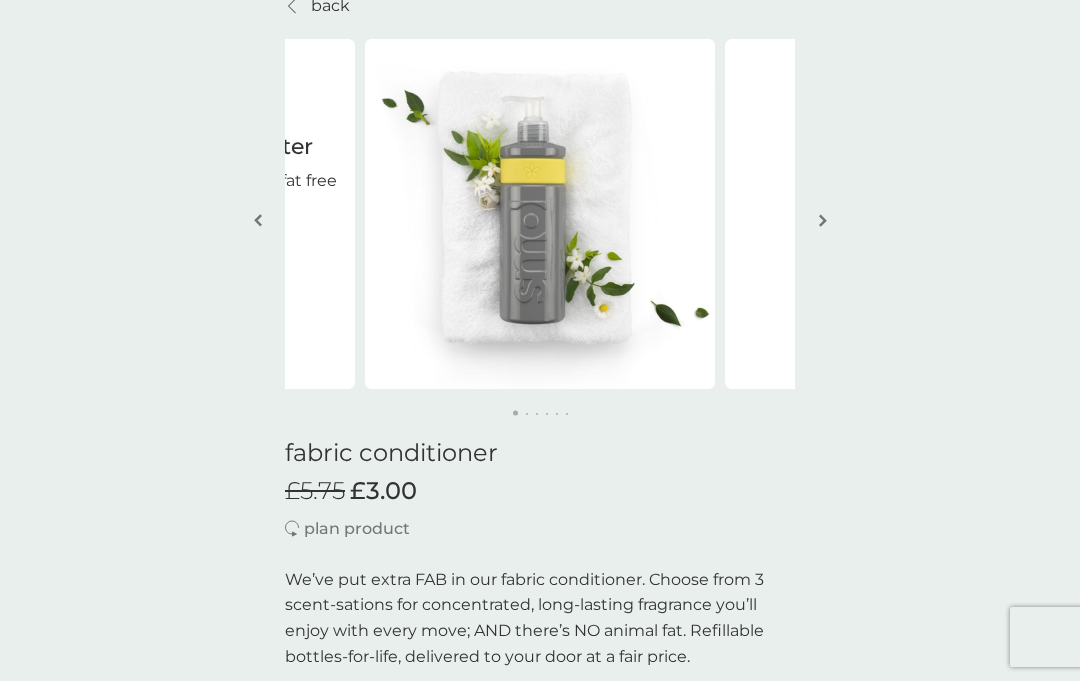 scroll, scrollTop: 97, scrollLeft: 0, axis: vertical 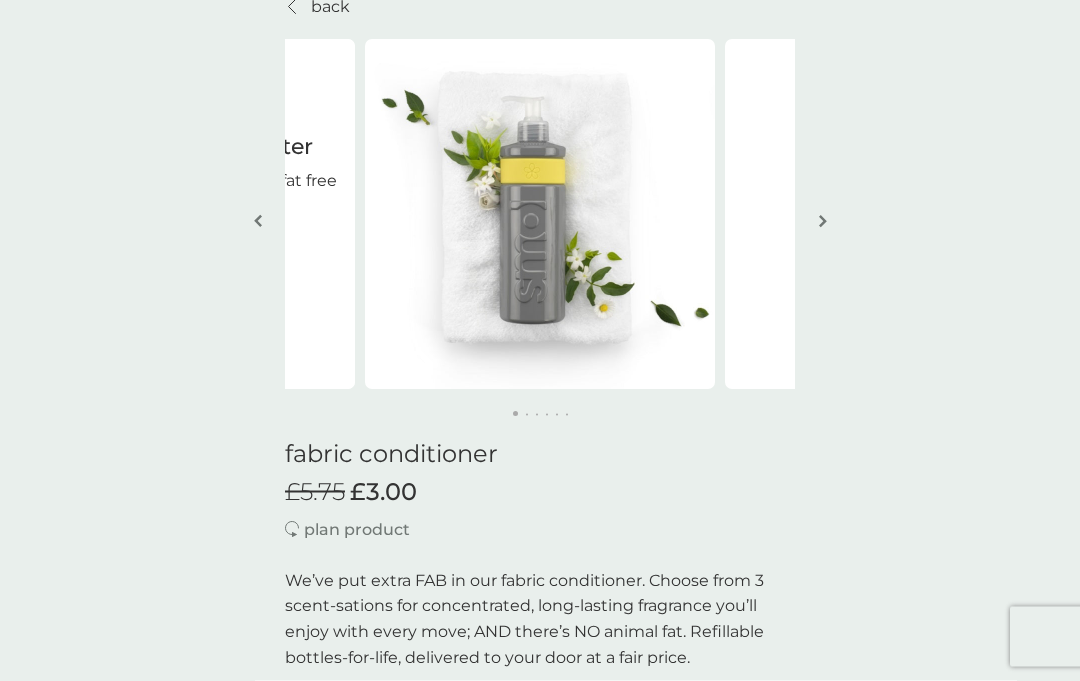 click on "plan product" at bounding box center [357, 530] 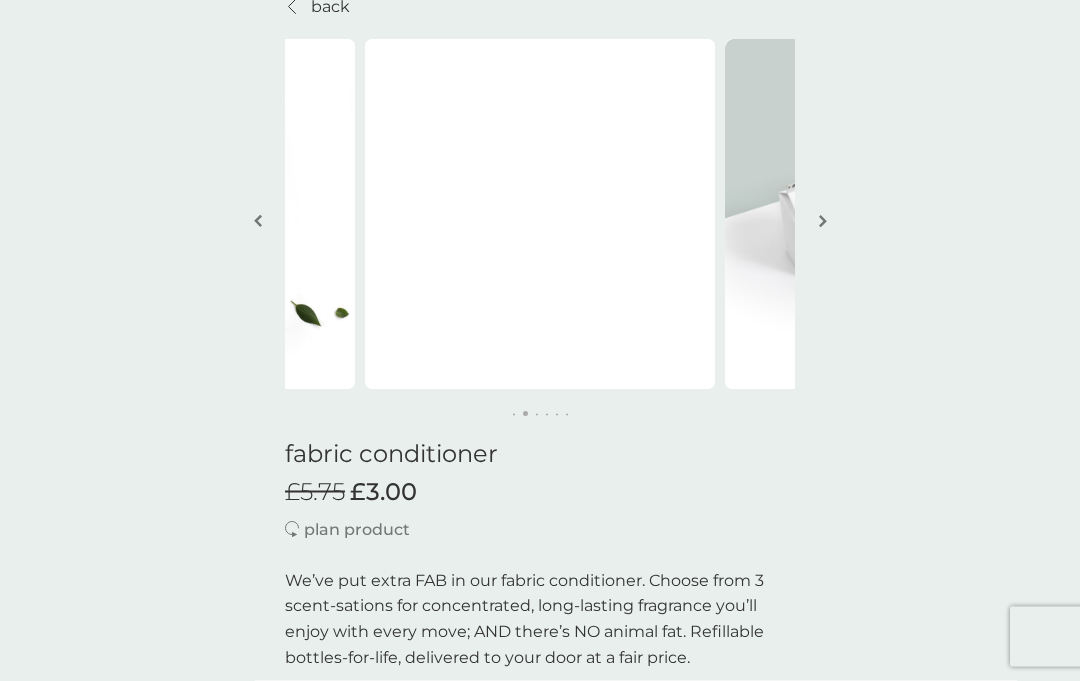 scroll, scrollTop: 98, scrollLeft: 0, axis: vertical 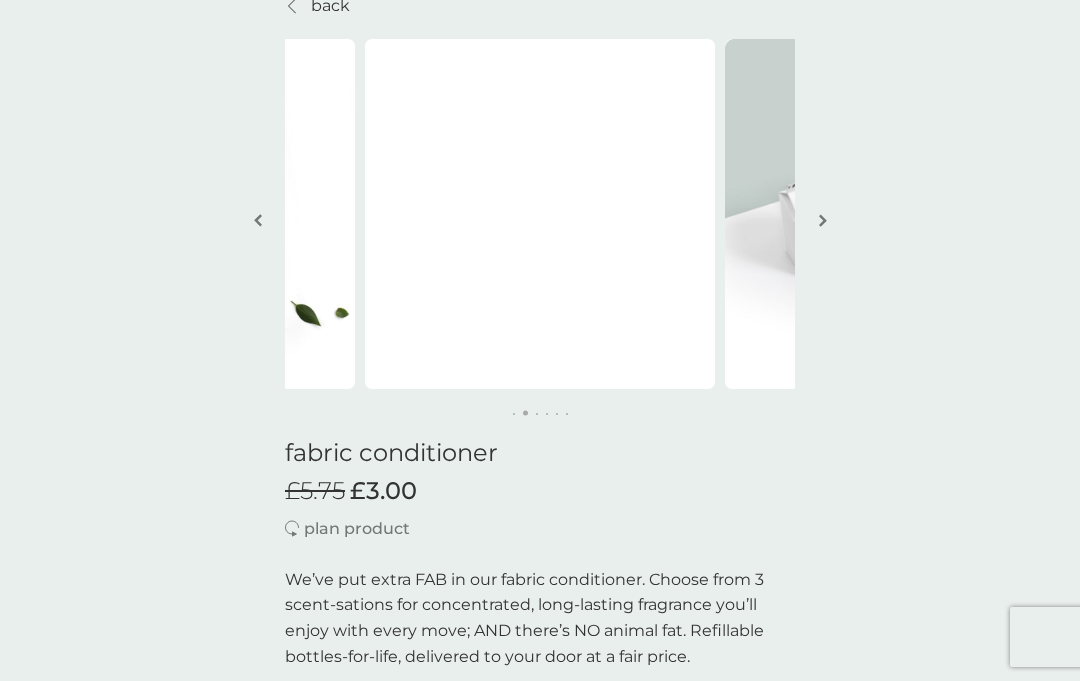 click on "back smol things are just better The only cruelty-free and animal fat free softener I’ve found that works. - Hannah
smol things are just better The only cruelty-free and animal fat free softener I’ve found that works. - Hannah
fabric conditioner £5.75 £3.00 plan product We’ve put extra FAB in our fabric conditioner. Choose from 3 scent-sations for concentrated, long-lasting fragrance you’ll enjoy with every move; AND there’s NO animal fat. Refillable bottles-for-life, delivered to your door at a fair price. long-lasting, locked-in fragrance 62 laundry loads per bottle (9p per wash) super concentrated doses cut carbon animal fat-free and cruelty-free refillable bottles end single-use plastic how it works starter packs contain 1x bottle-for-life and 1x 500ml refill carton your ongoing refill pack of 2x 500ml cartons costs just £11.50 plan delivery frequency 1 week  2 weeks  3 weeks  4 weeks  5 weeks  6 weeks  7 weeks  8 weeks  9 weeks  10 weeks  11 weeks  12 weeks  13 weeks  14 weeks  15 weeks  ." at bounding box center [540, 1563] 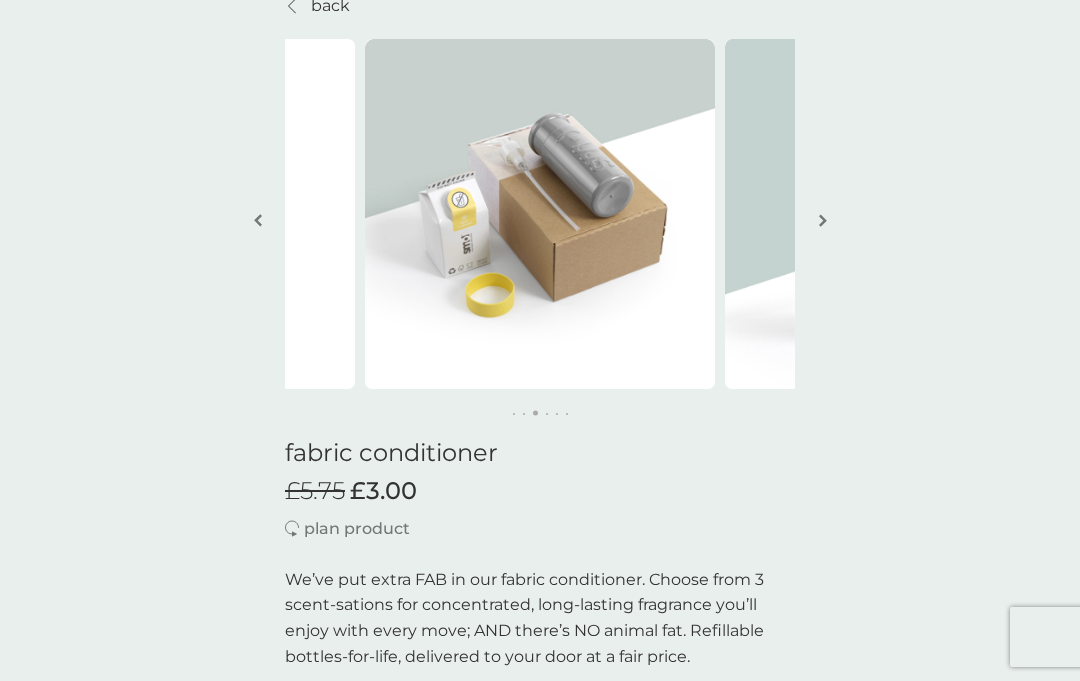 click at bounding box center [822, 222] 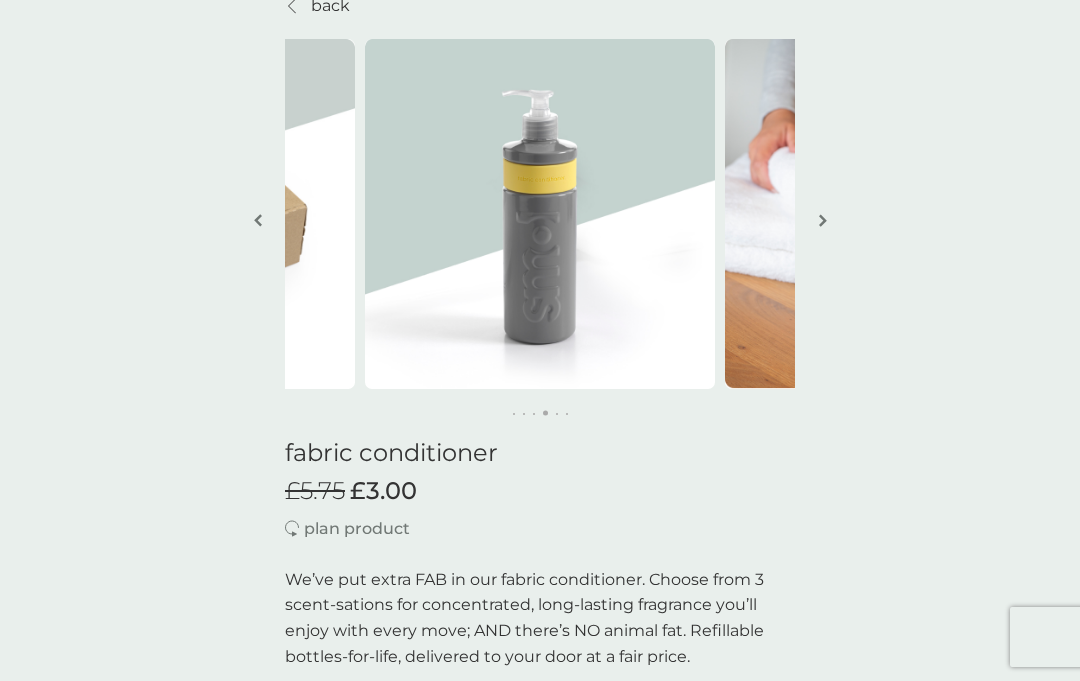 click at bounding box center [822, 222] 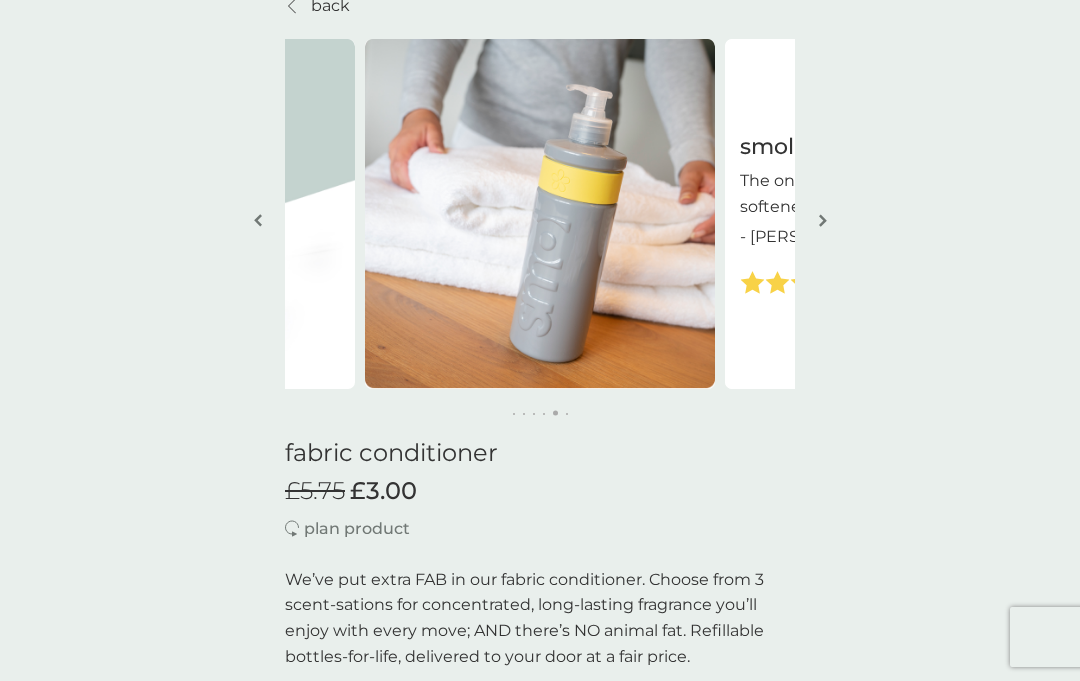 click at bounding box center (822, 222) 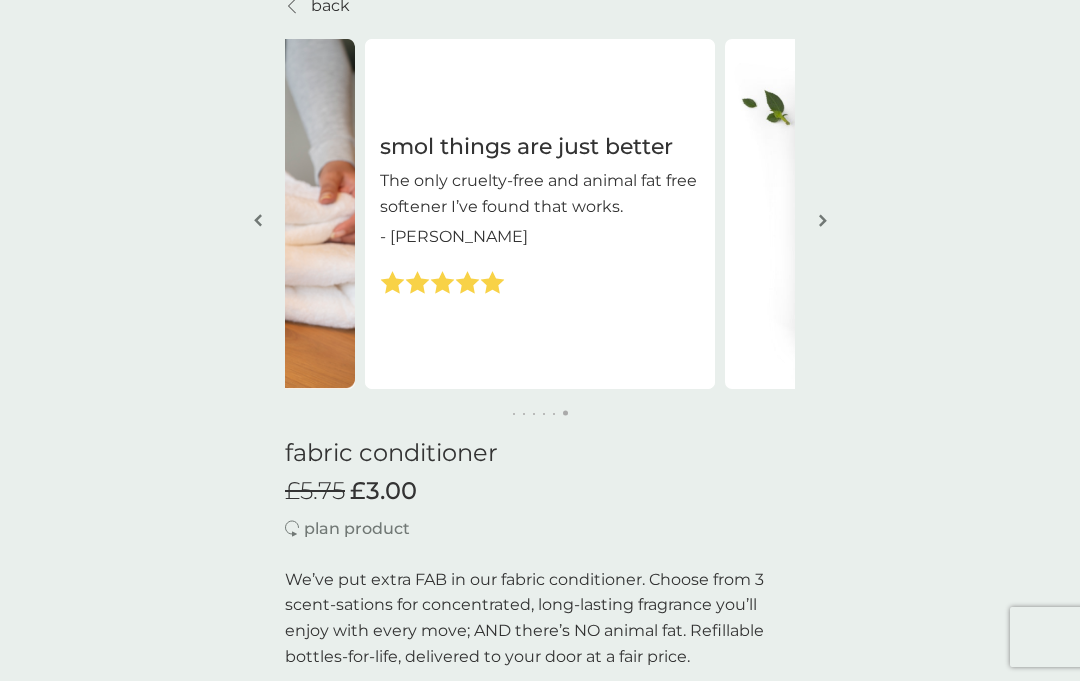 click at bounding box center [822, 222] 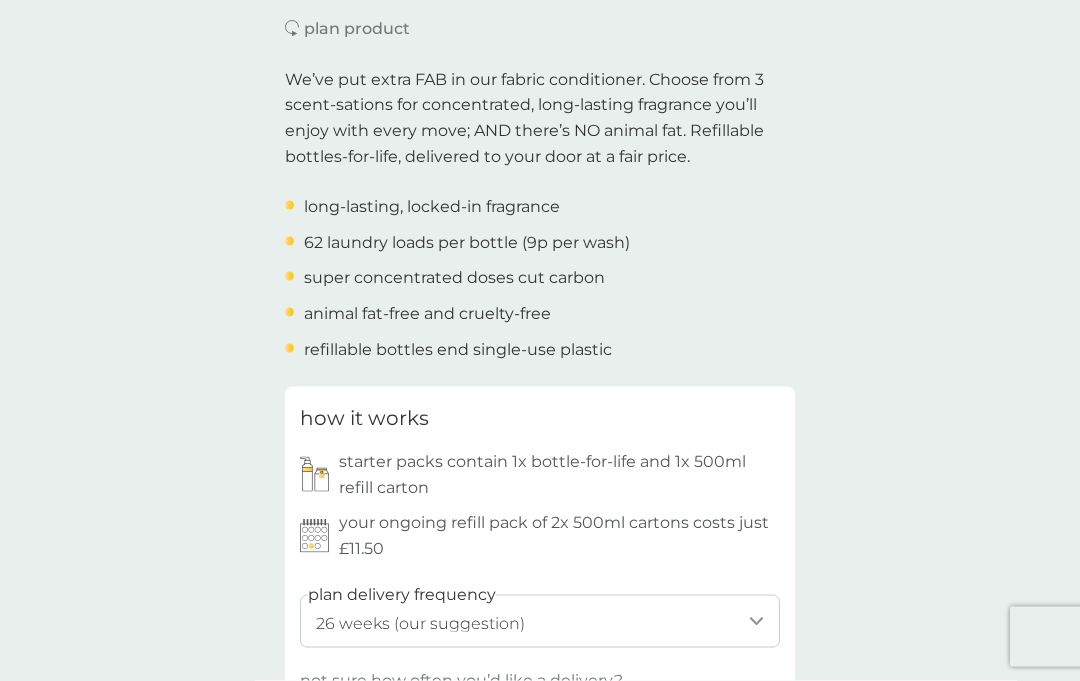 scroll, scrollTop: 599, scrollLeft: 0, axis: vertical 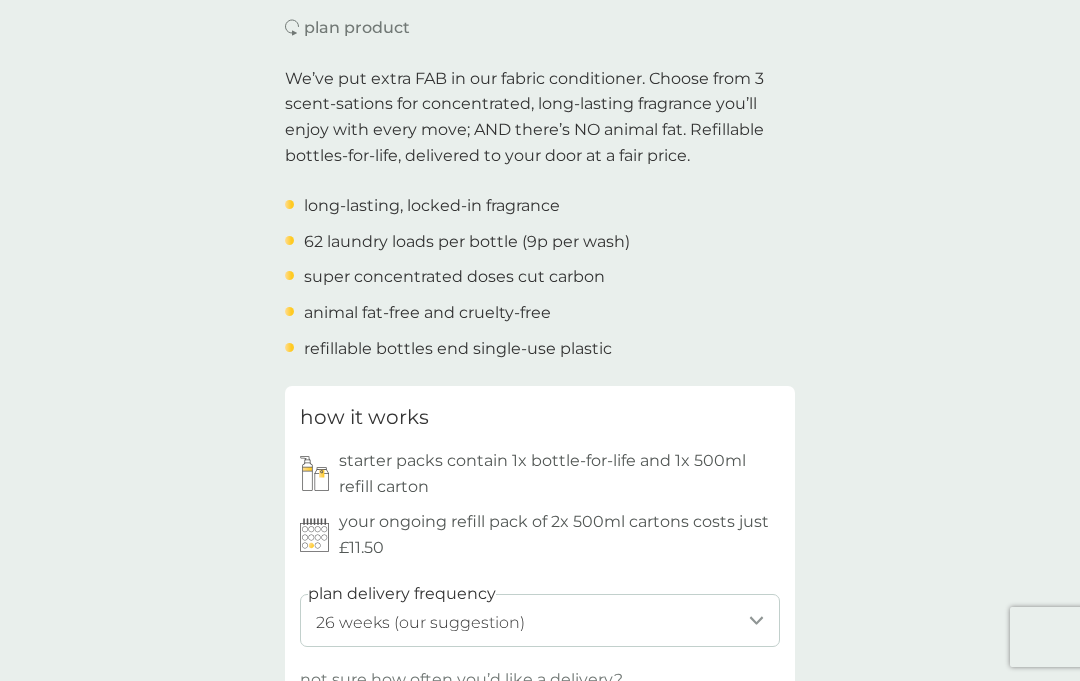 click on "1 week  2 weeks  3 weeks  4 weeks  5 weeks  6 weeks  7 weeks  8 weeks  9 weeks  10 weeks  11 weeks  12 weeks  13 weeks  14 weeks  15 weeks  16 weeks  17 weeks  18 weeks  19 weeks  20 weeks  21 weeks  22 weeks  23 weeks  24 weeks  25 weeks  26 weeks (our suggestion) 27 weeks  28 weeks  29 weeks  30 weeks  31 weeks  32 weeks  33 weeks  34 weeks  35 weeks" at bounding box center (540, 620) 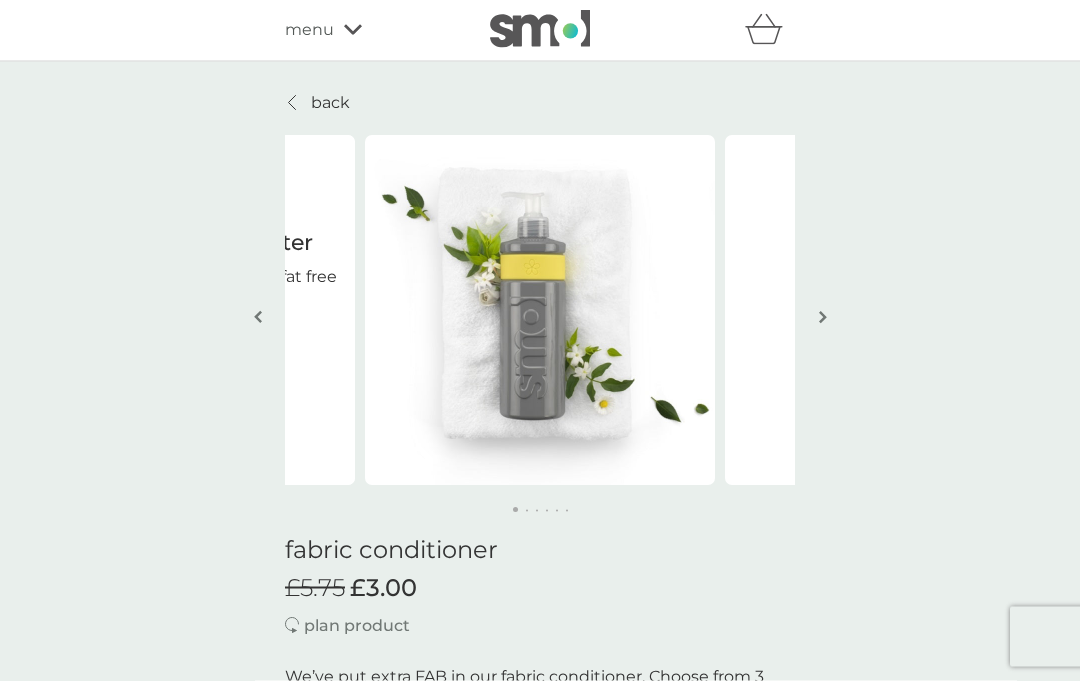 scroll, scrollTop: 0, scrollLeft: 0, axis: both 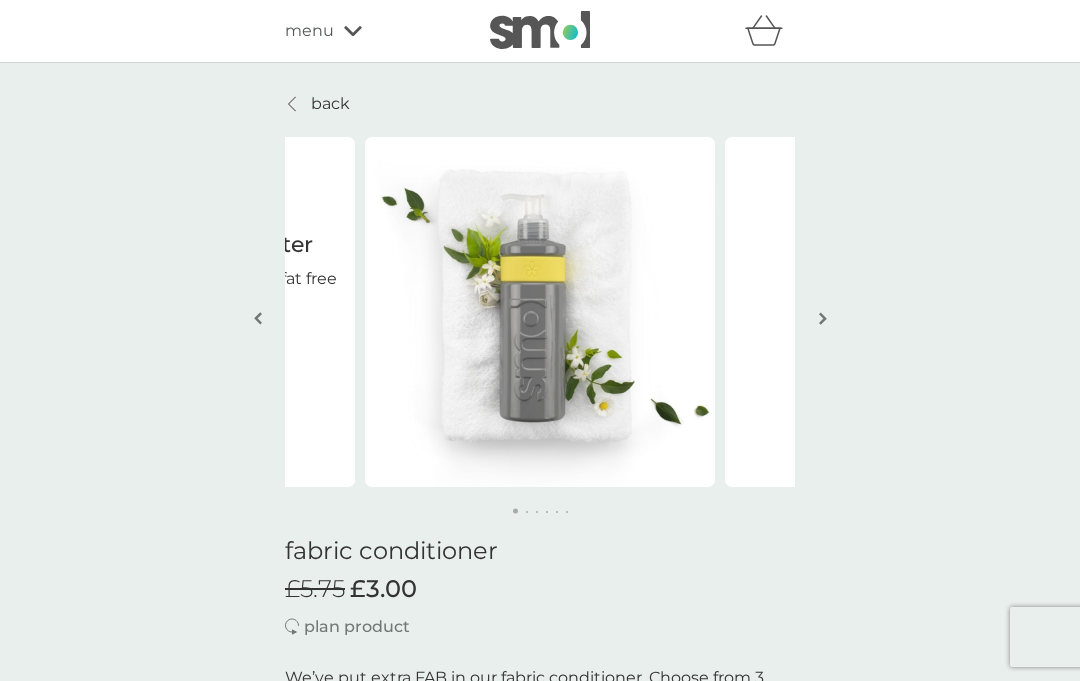 click on "back" at bounding box center (330, 104) 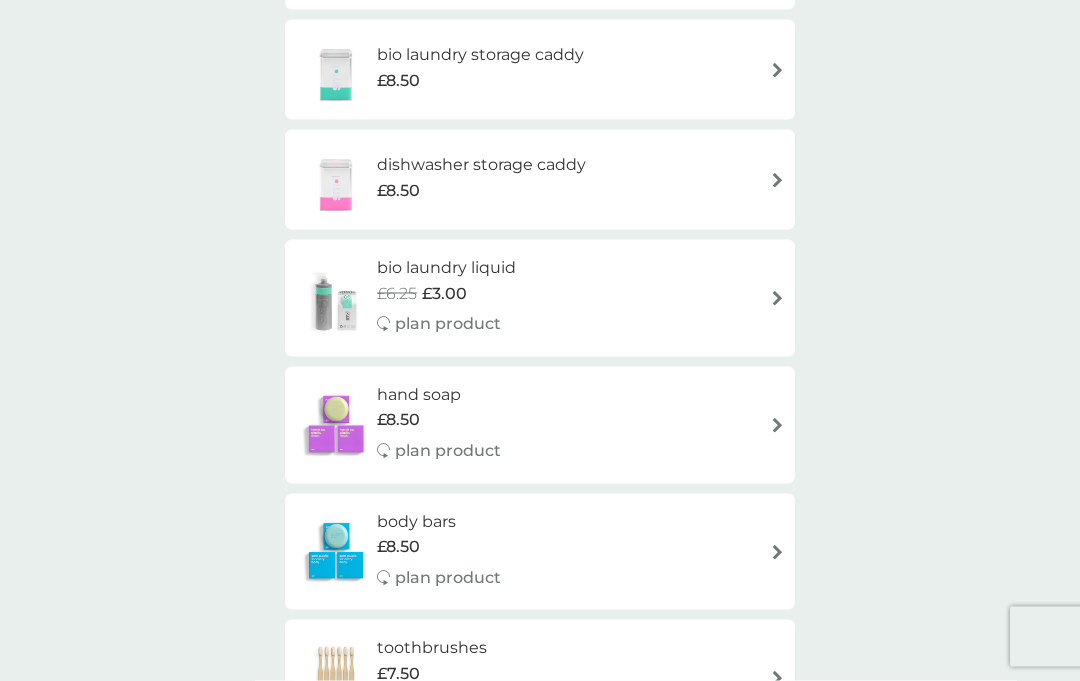 scroll, scrollTop: 801, scrollLeft: 0, axis: vertical 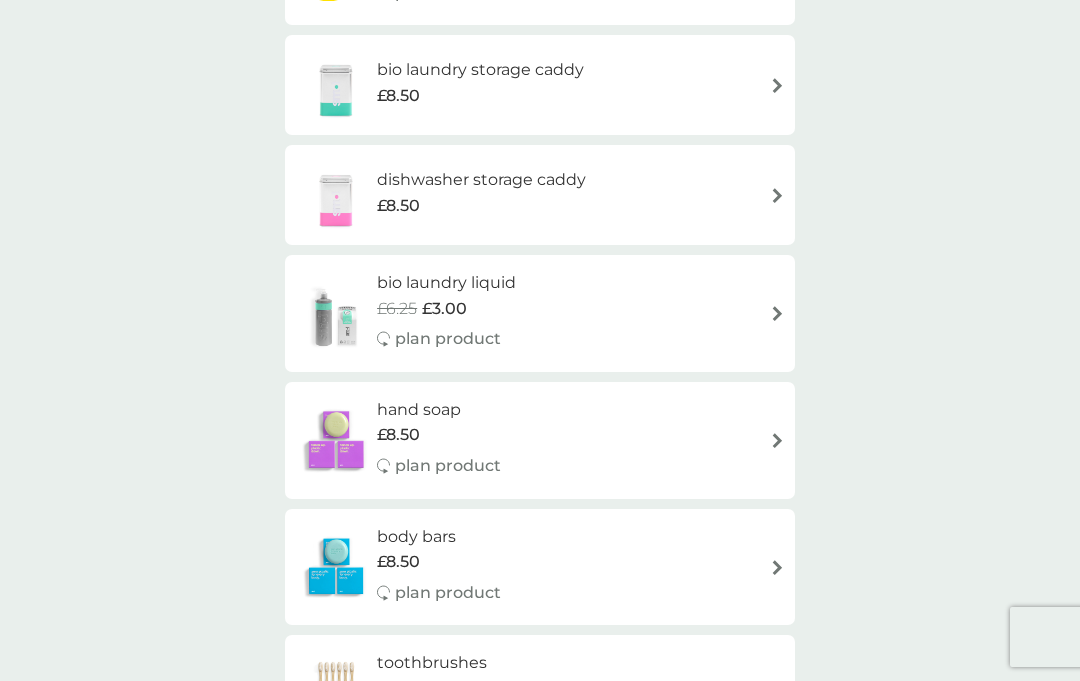 click at bounding box center (777, 313) 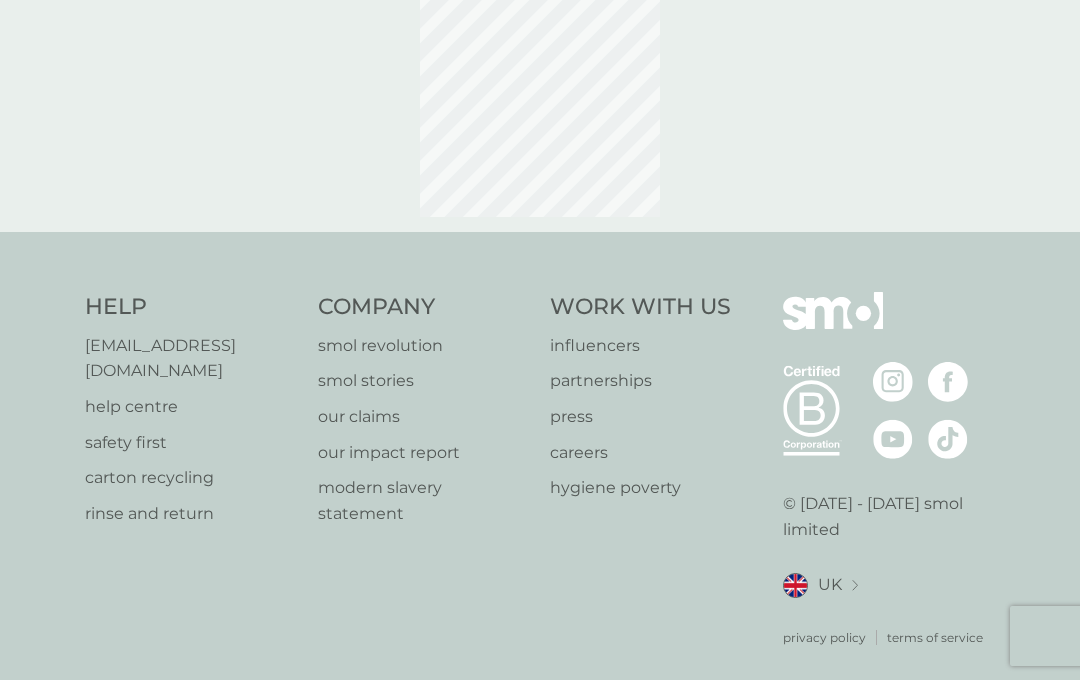 select on "91" 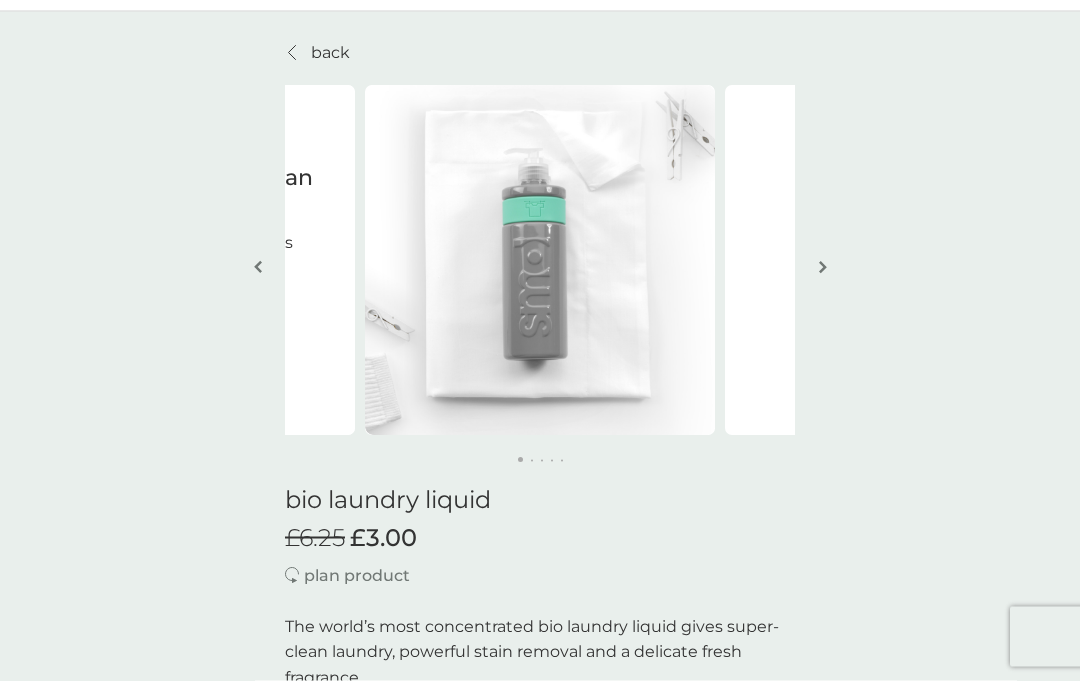 scroll, scrollTop: 0, scrollLeft: 0, axis: both 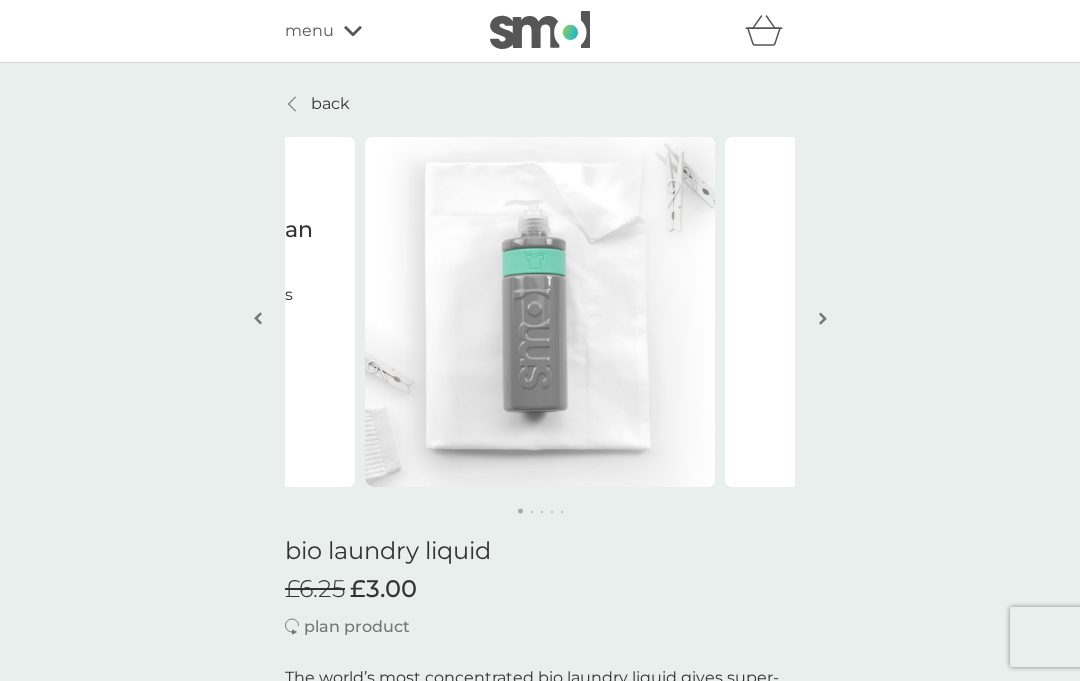 click on "back" at bounding box center (330, 104) 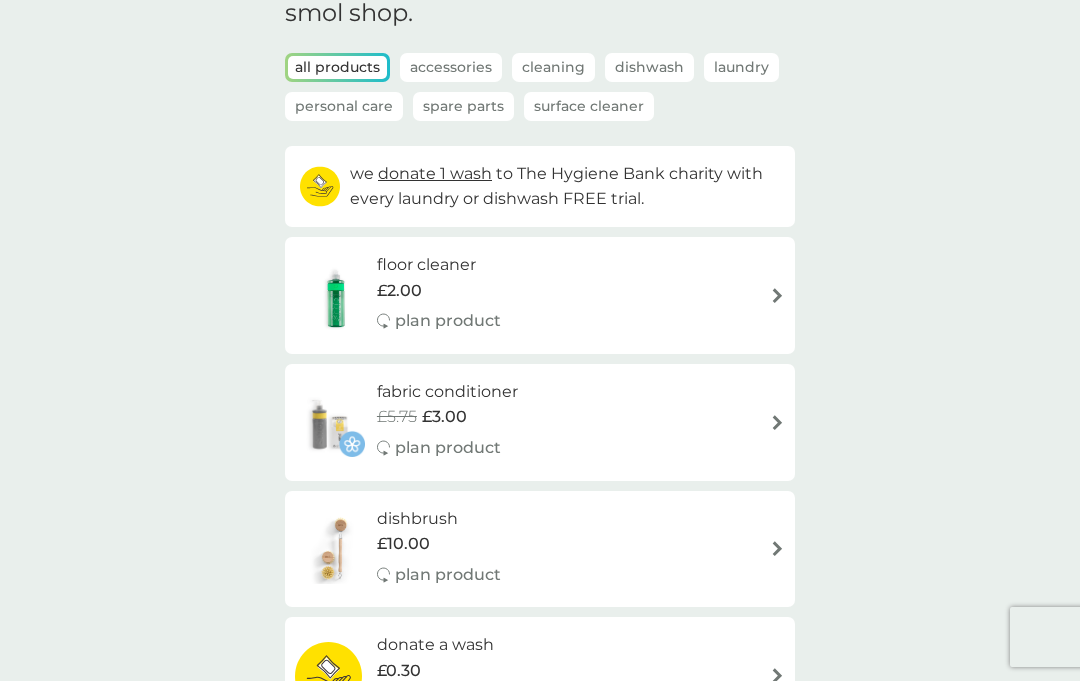 scroll, scrollTop: 0, scrollLeft: 0, axis: both 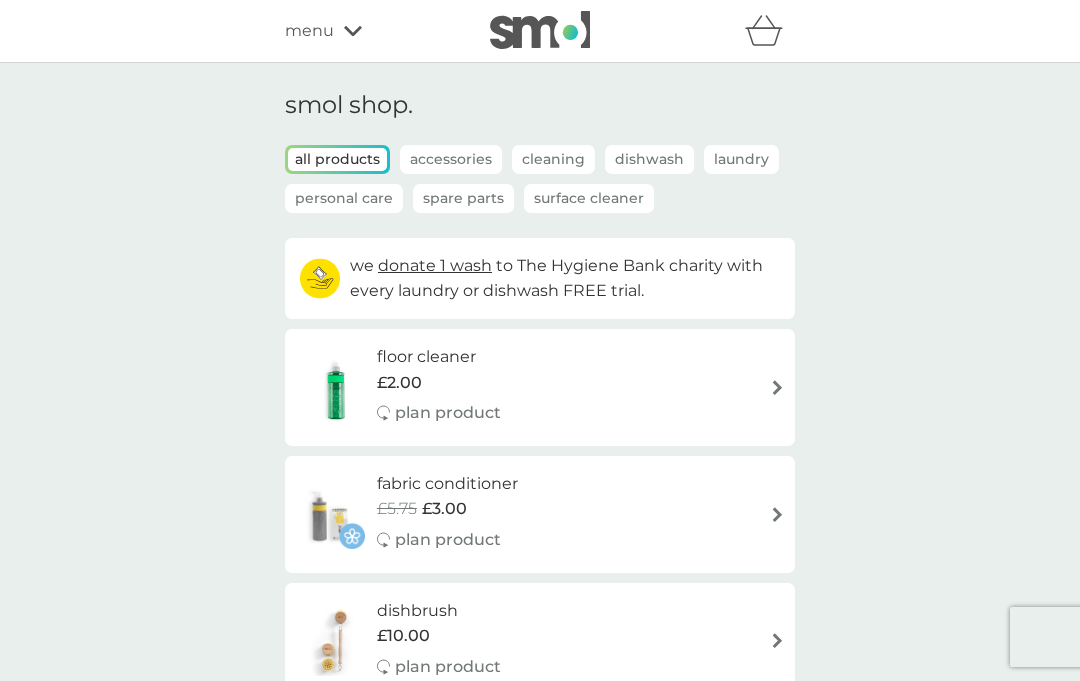 click 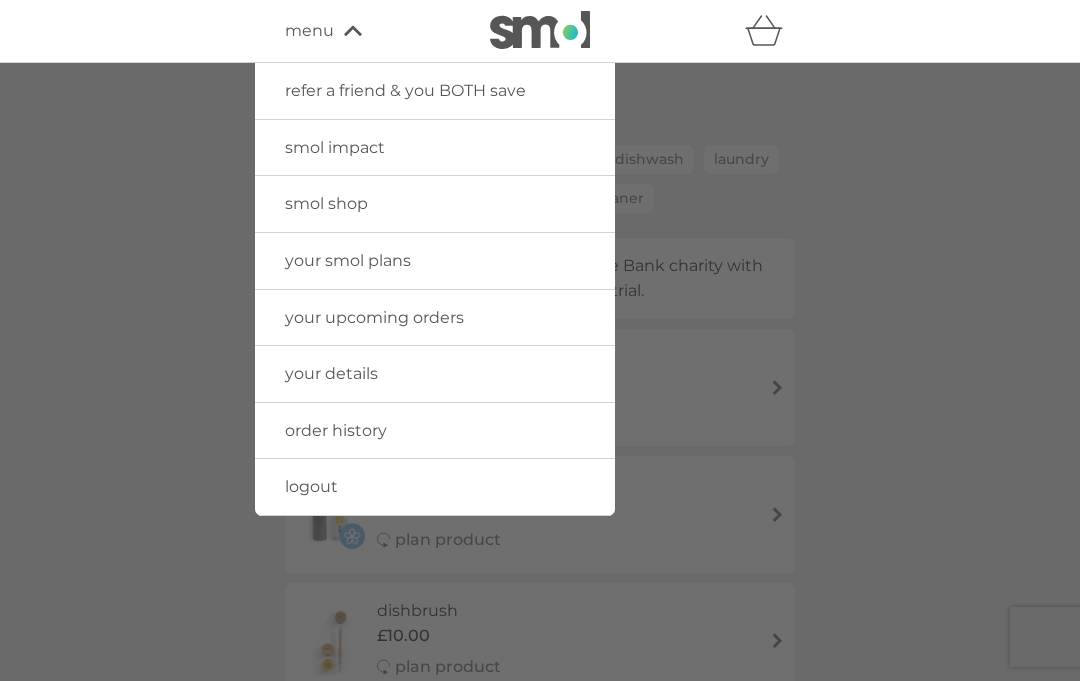 click on "logout" at bounding box center (435, 487) 